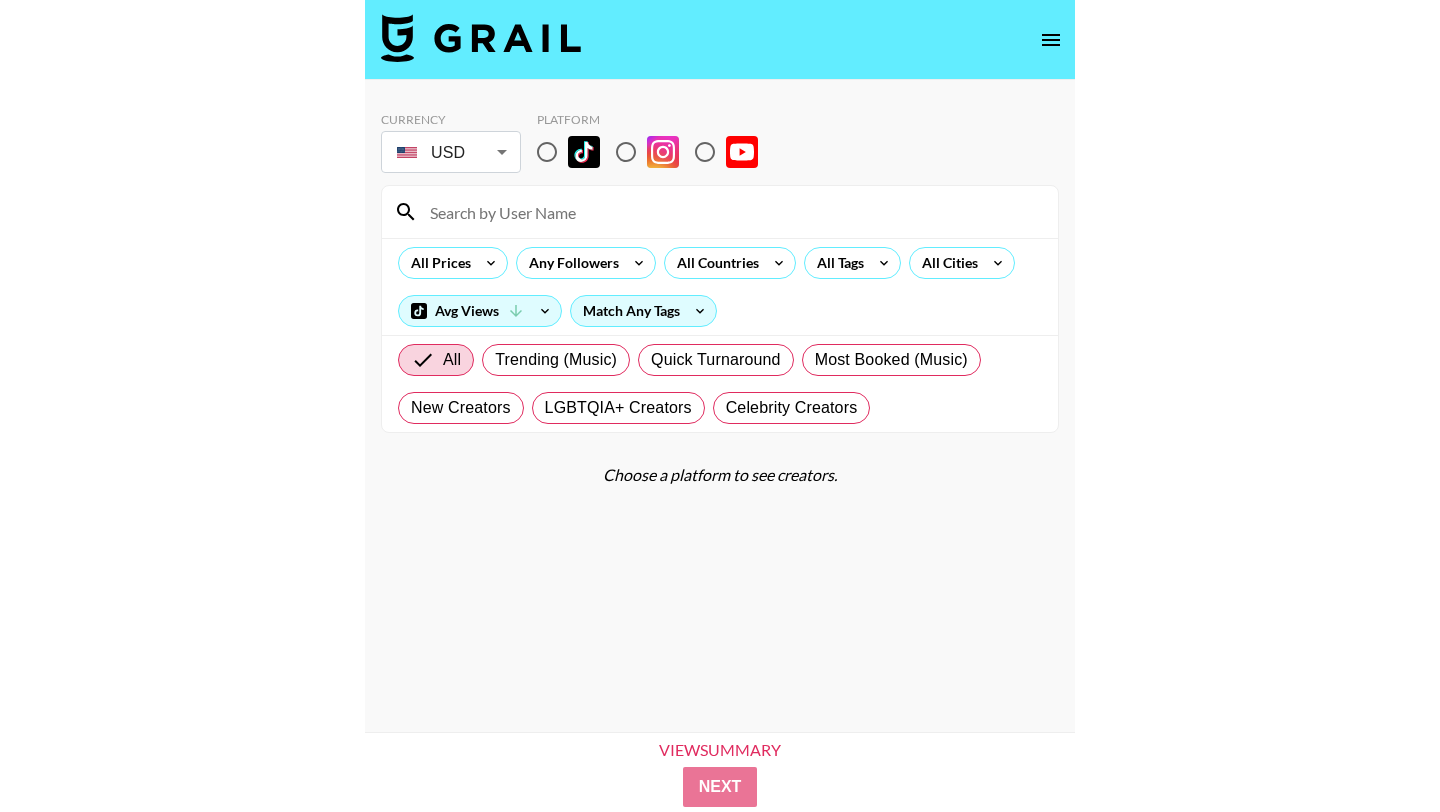 scroll, scrollTop: 0, scrollLeft: 0, axis: both 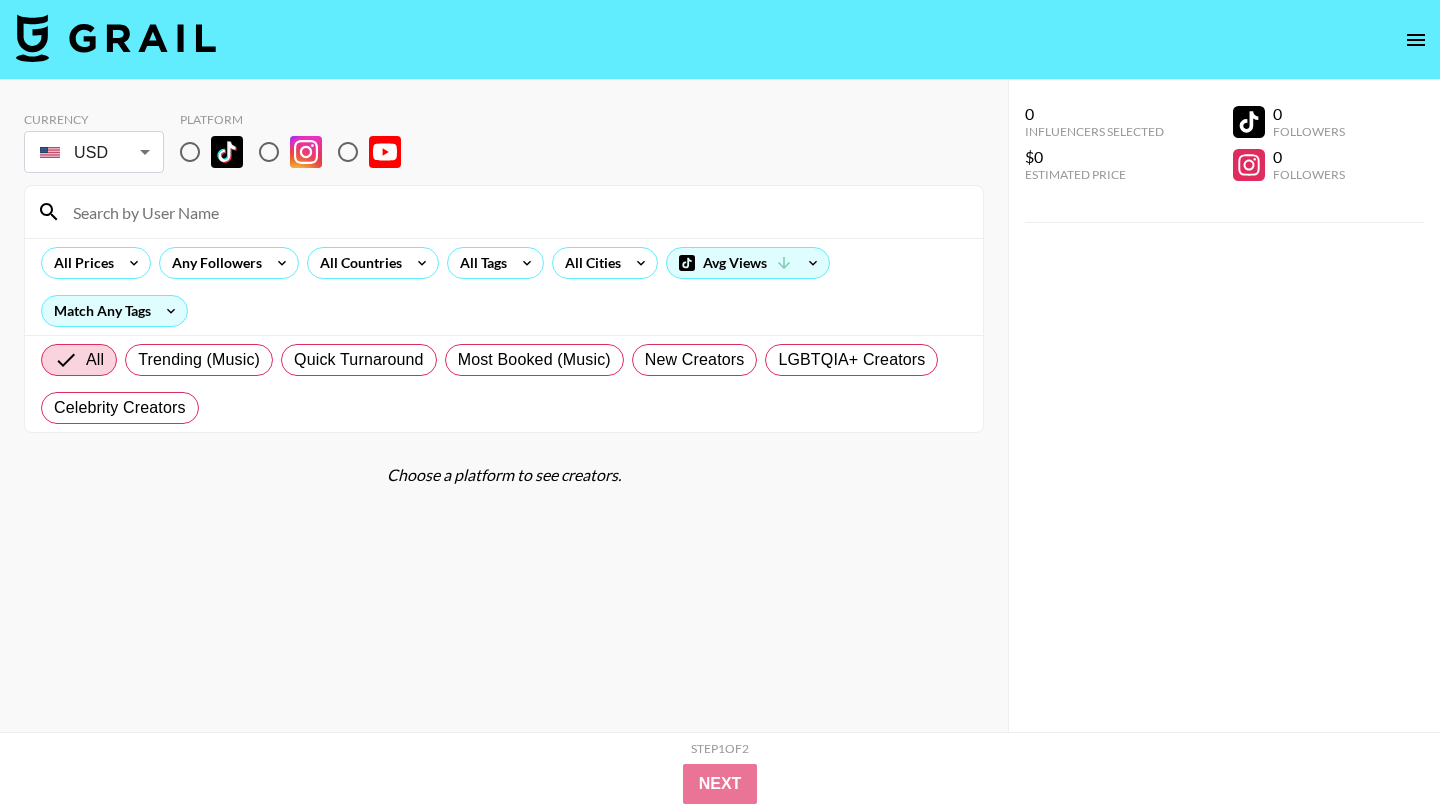 click at bounding box center [190, 152] 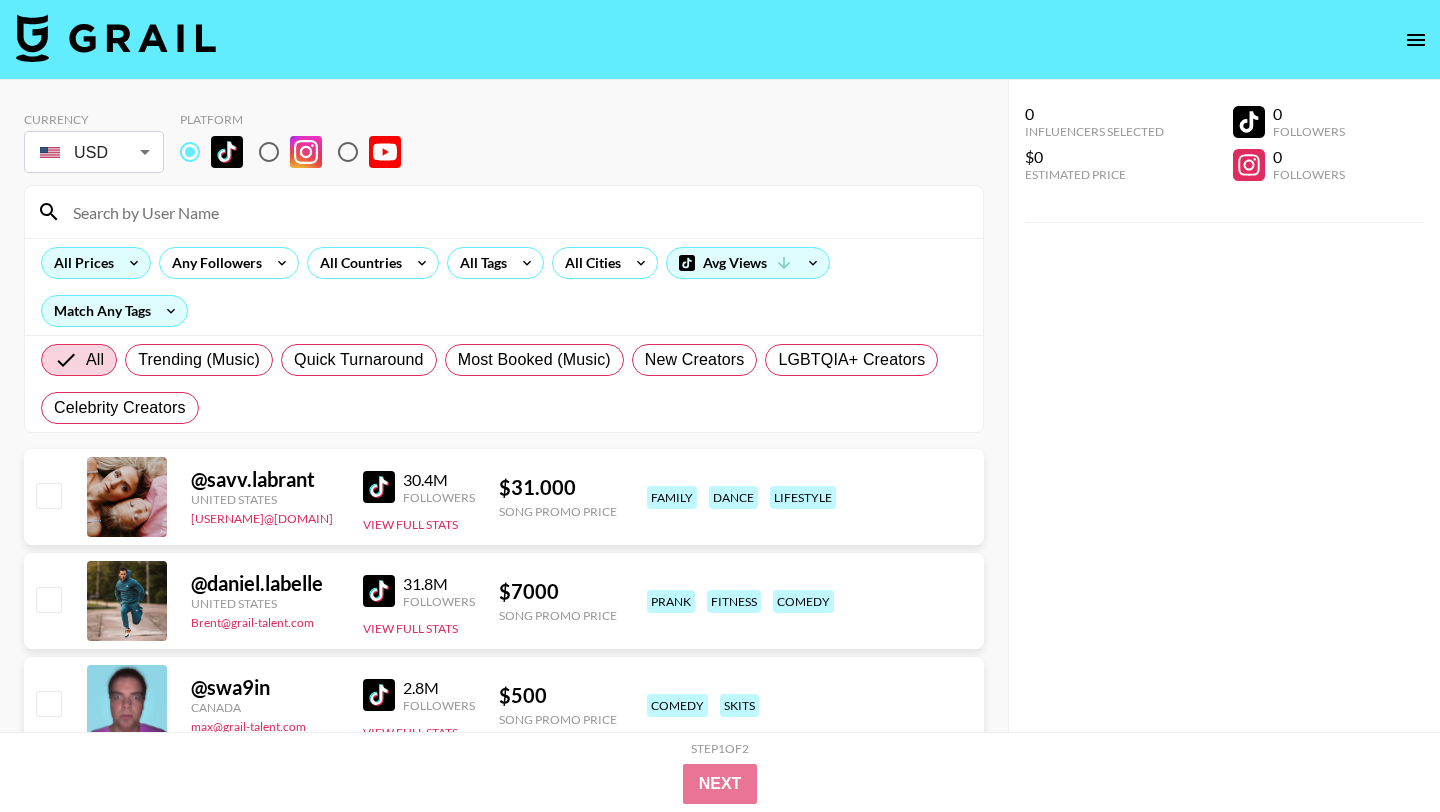 click 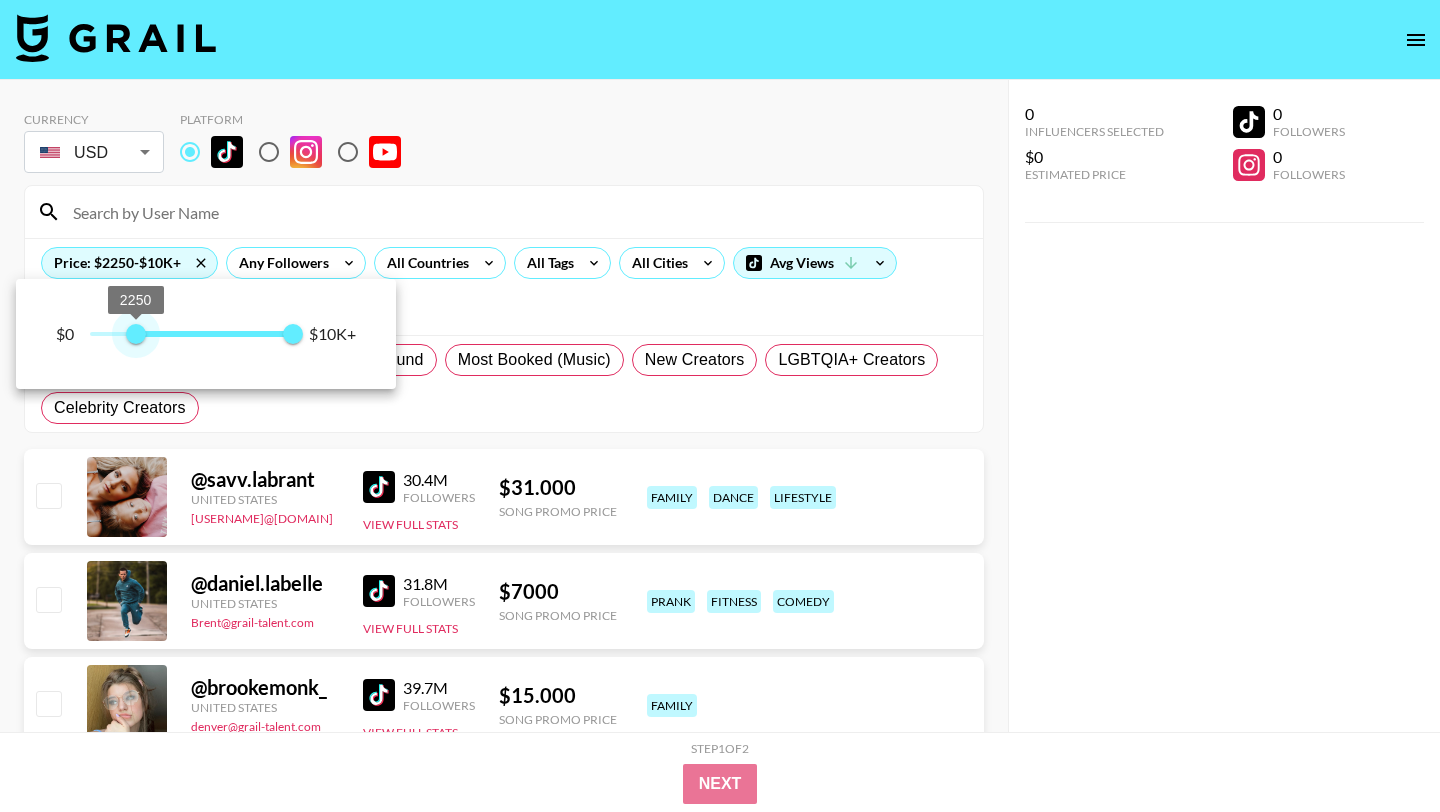 type on "2500" 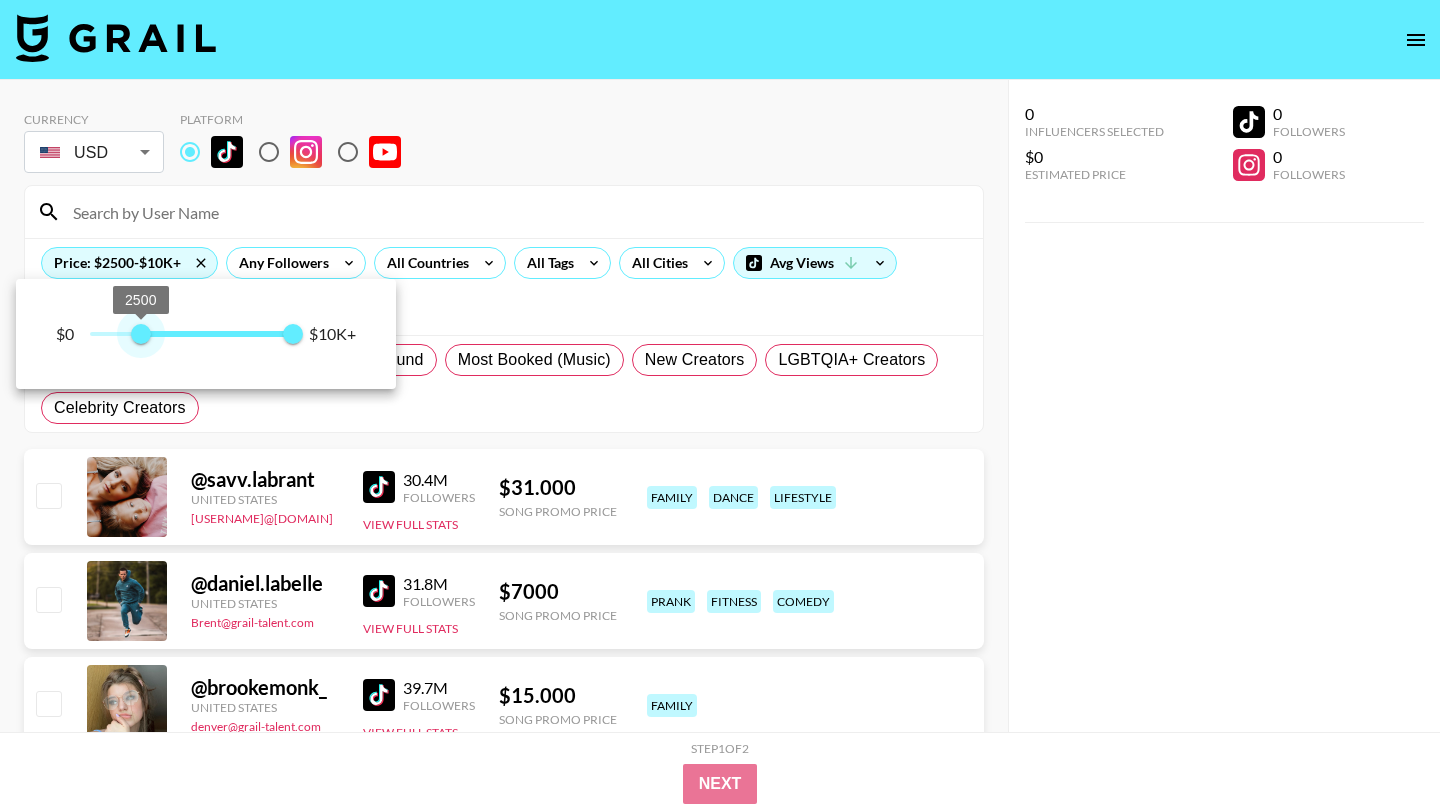 drag, startPoint x: 87, startPoint y: 333, endPoint x: 139, endPoint y: 340, distance: 52.46904 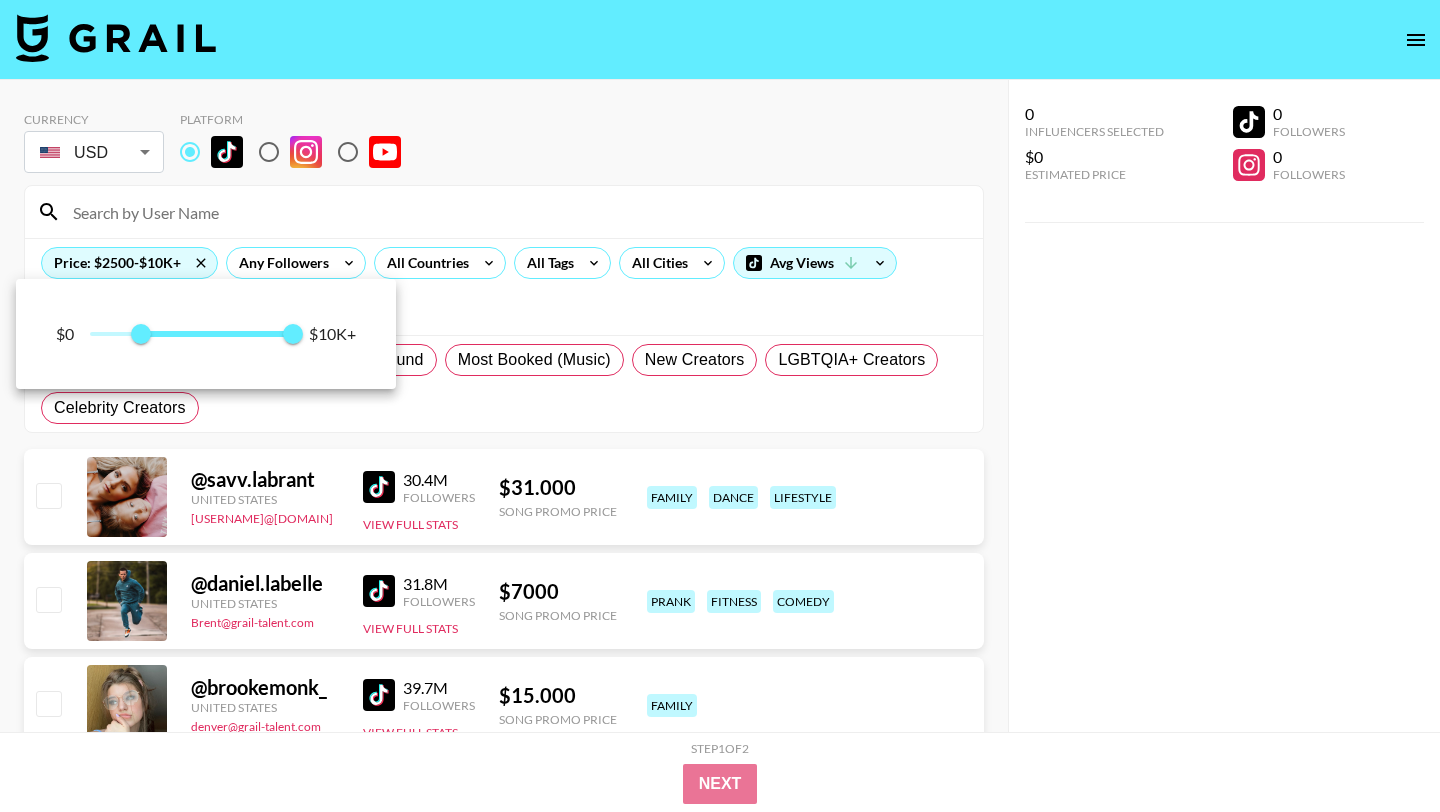click at bounding box center [720, 406] 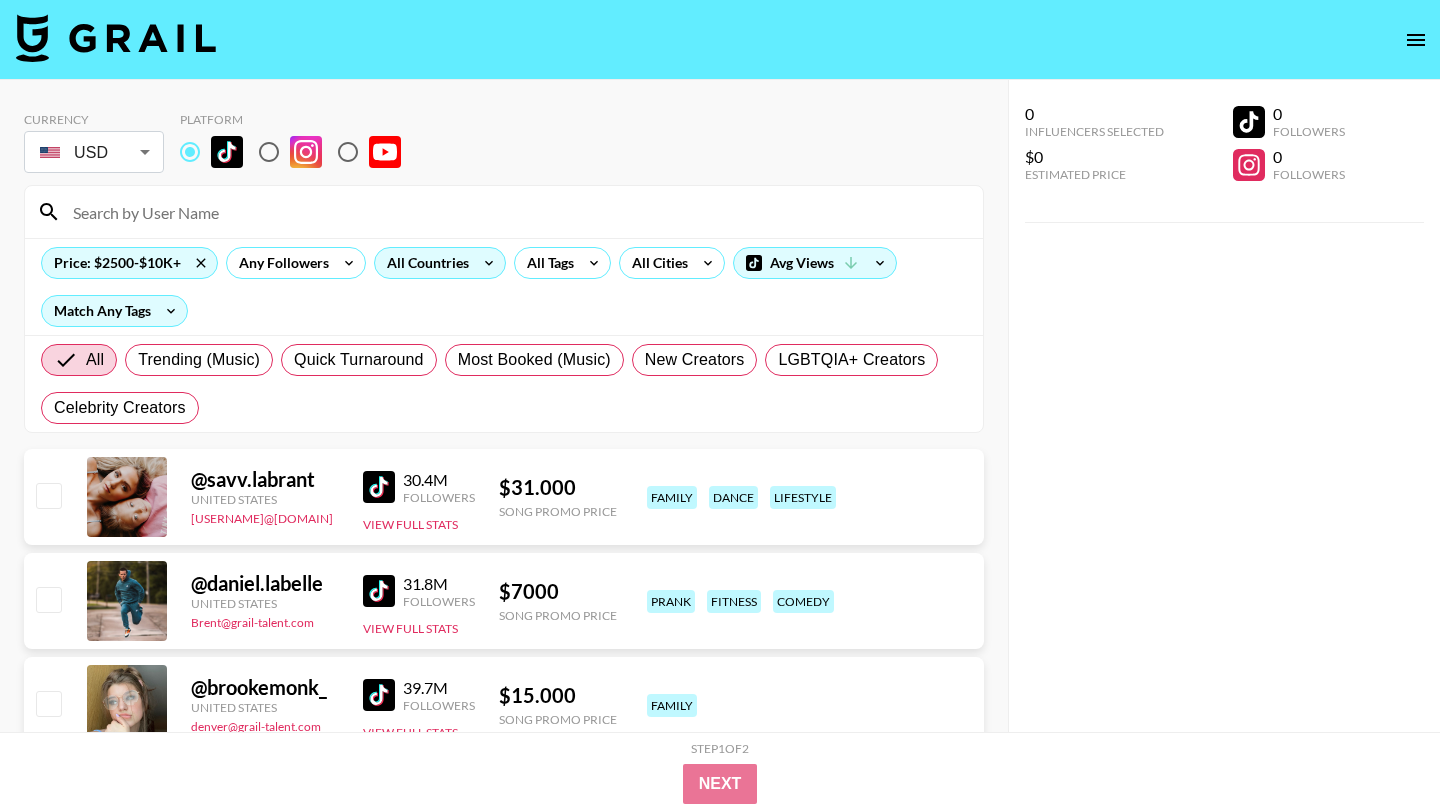 click on "All Countries" at bounding box center [424, 263] 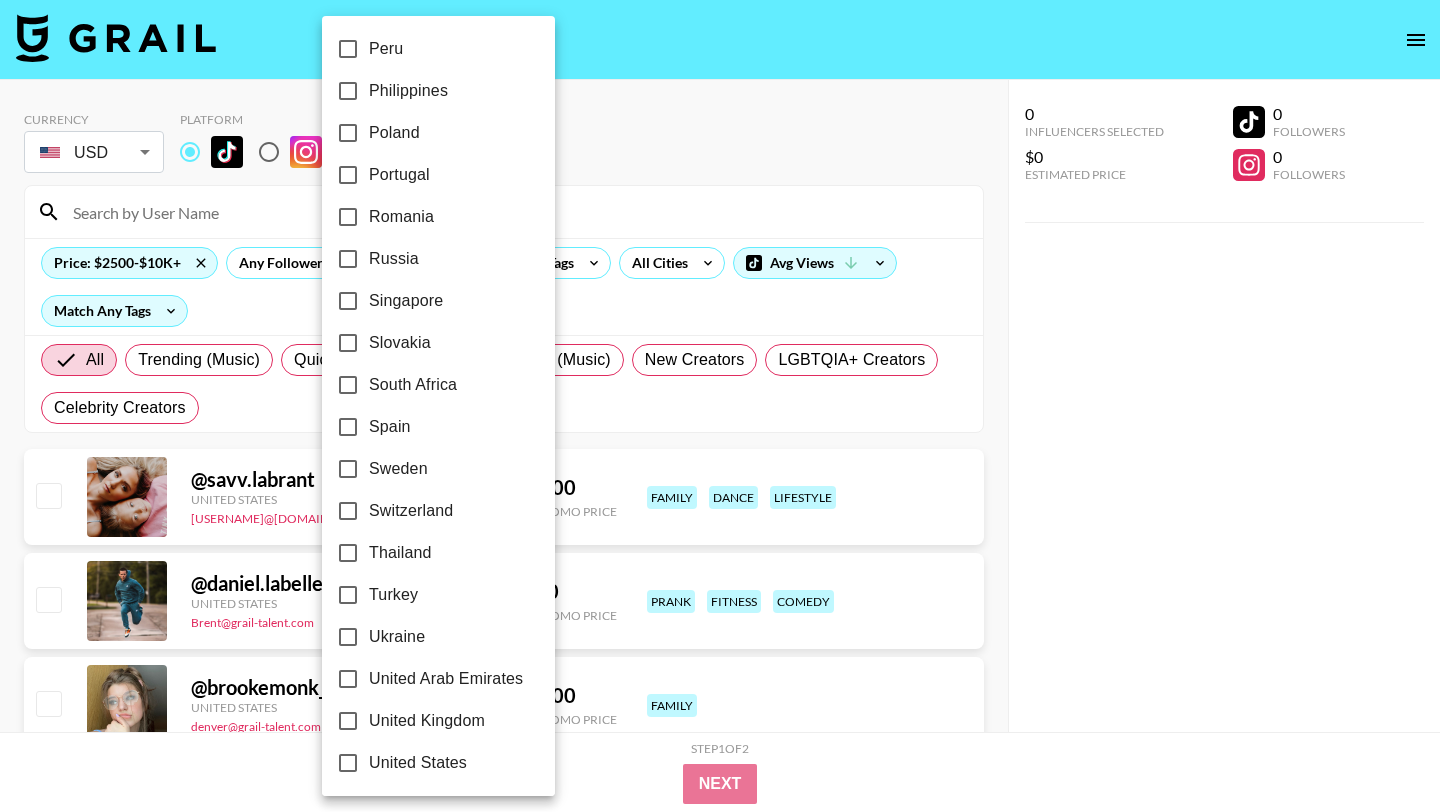 scroll, scrollTop: 1520, scrollLeft: 0, axis: vertical 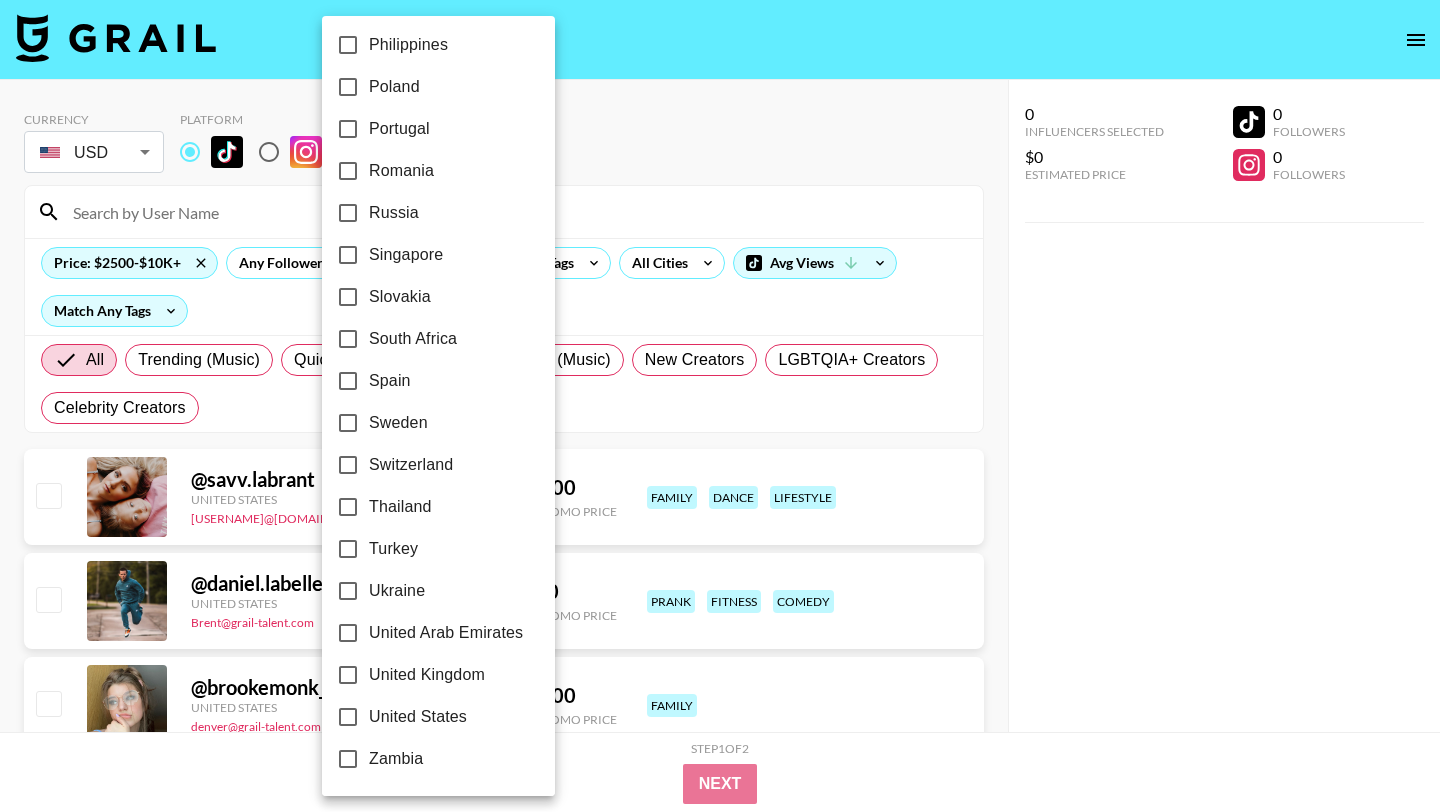 click on "United States" at bounding box center [348, 717] 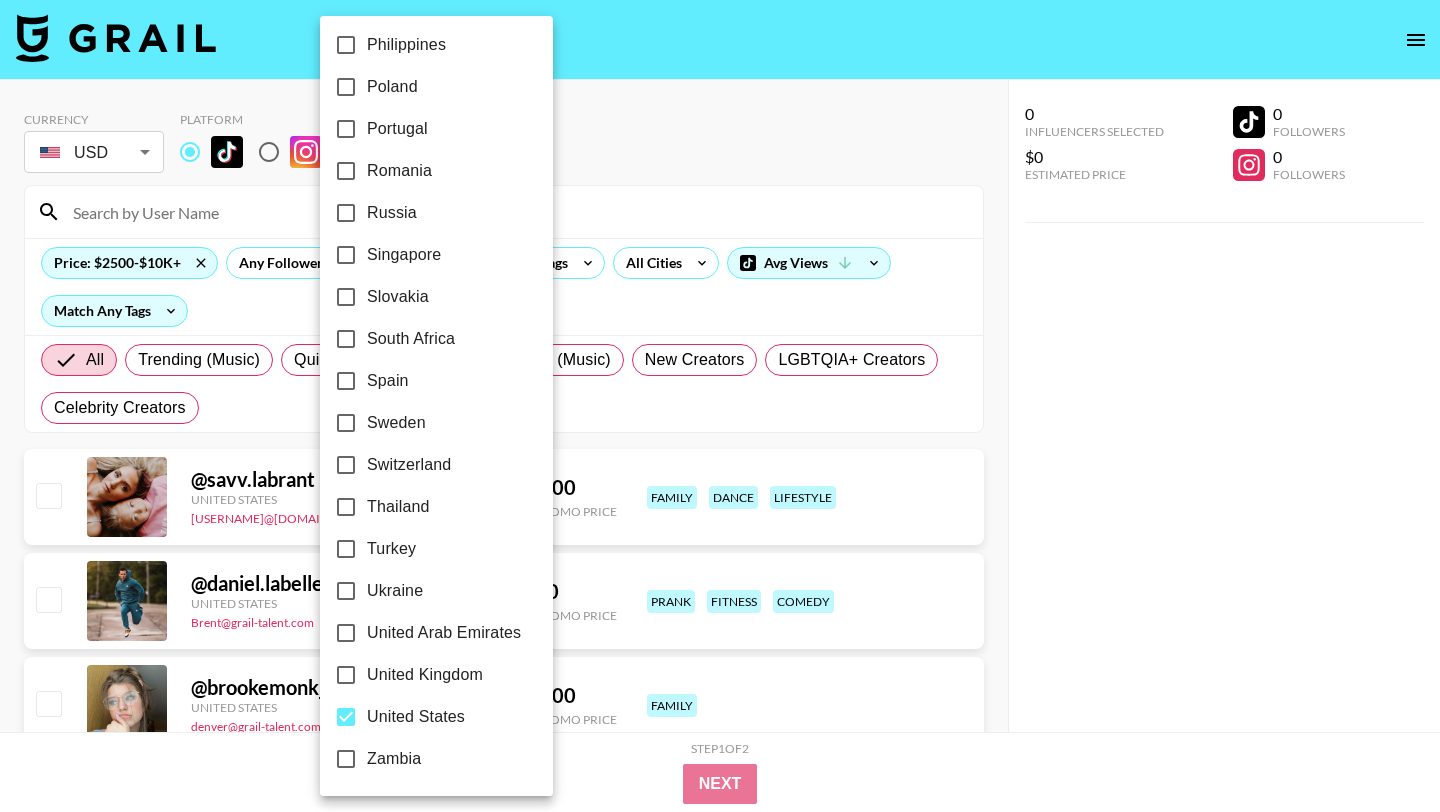 click at bounding box center (720, 406) 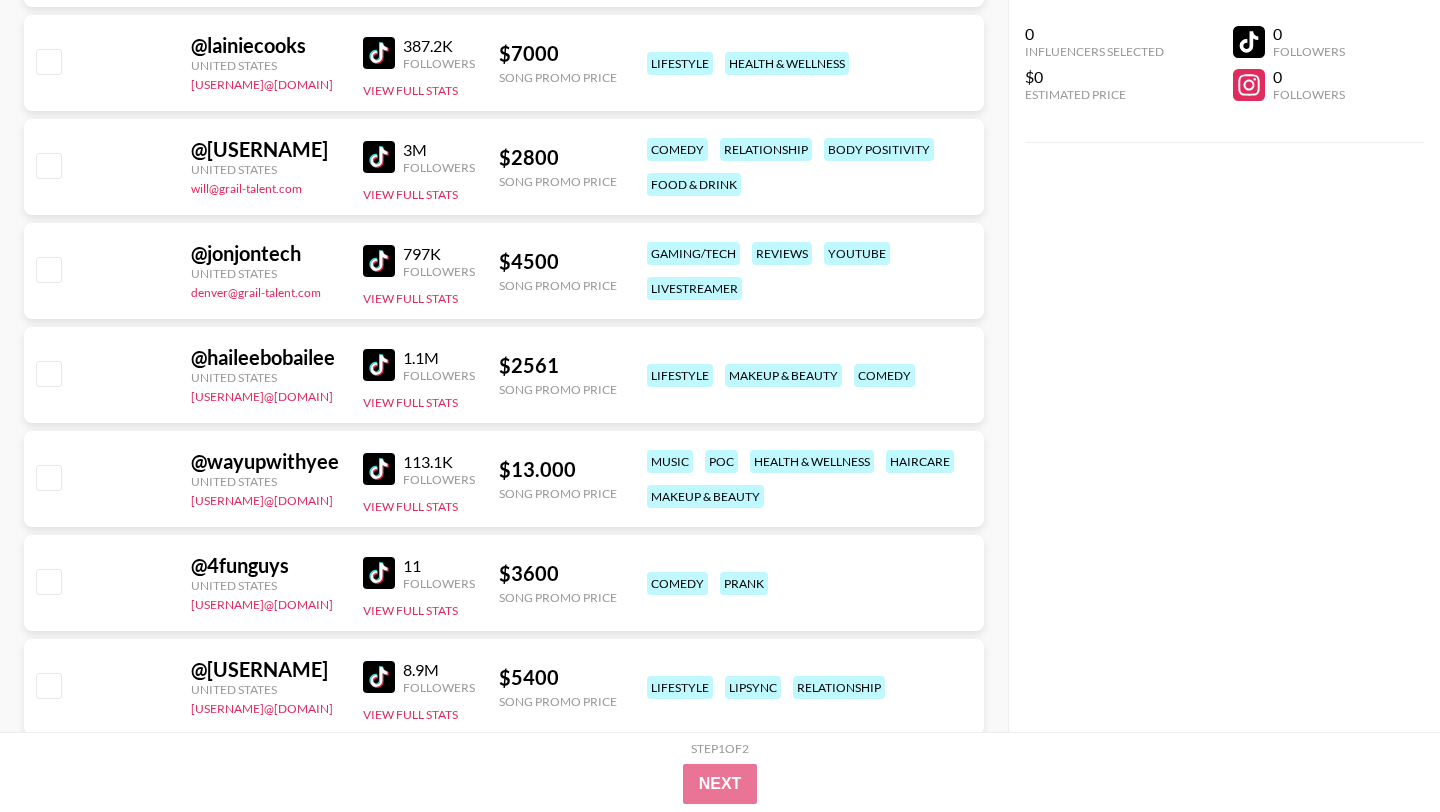 scroll, scrollTop: 19525, scrollLeft: 0, axis: vertical 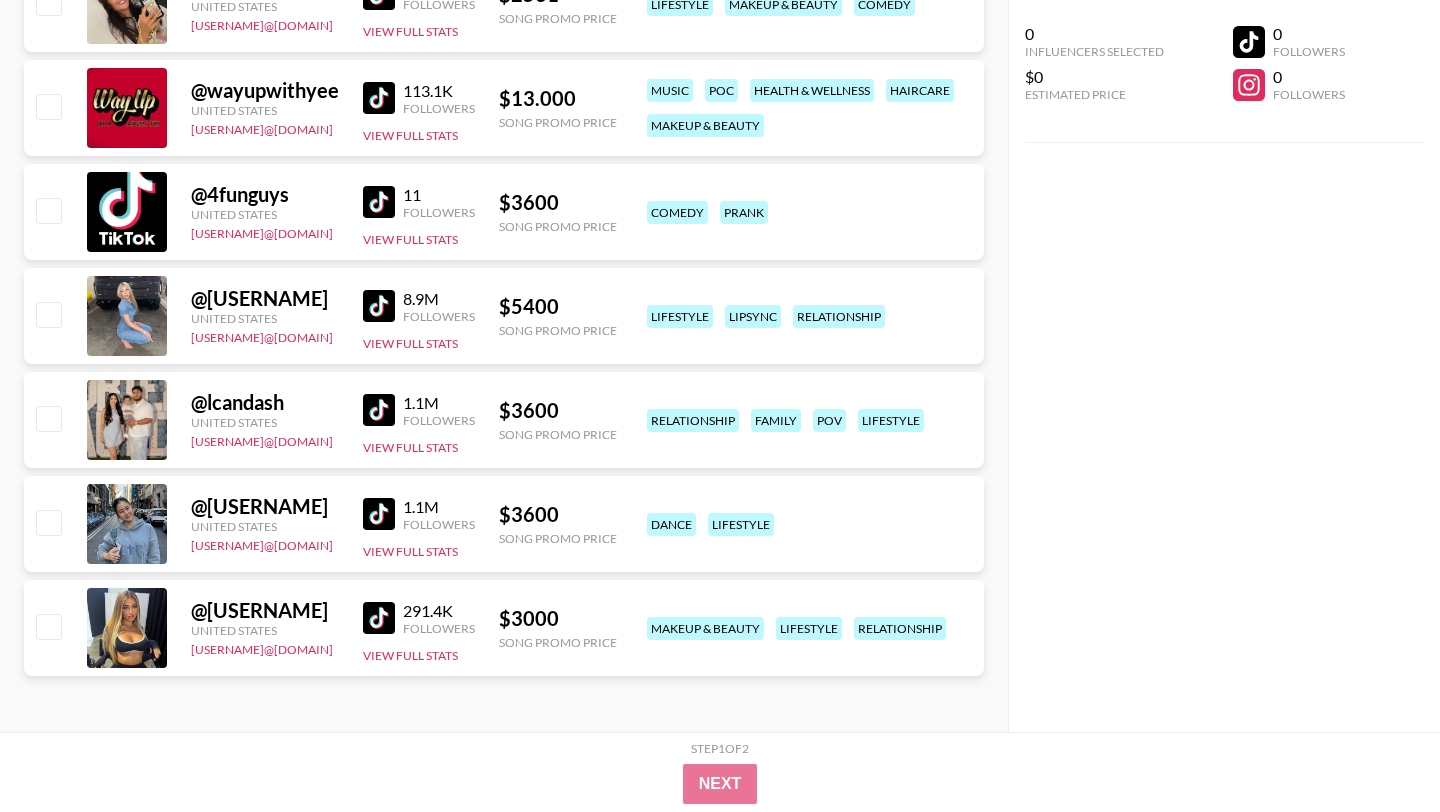 click at bounding box center (379, 618) 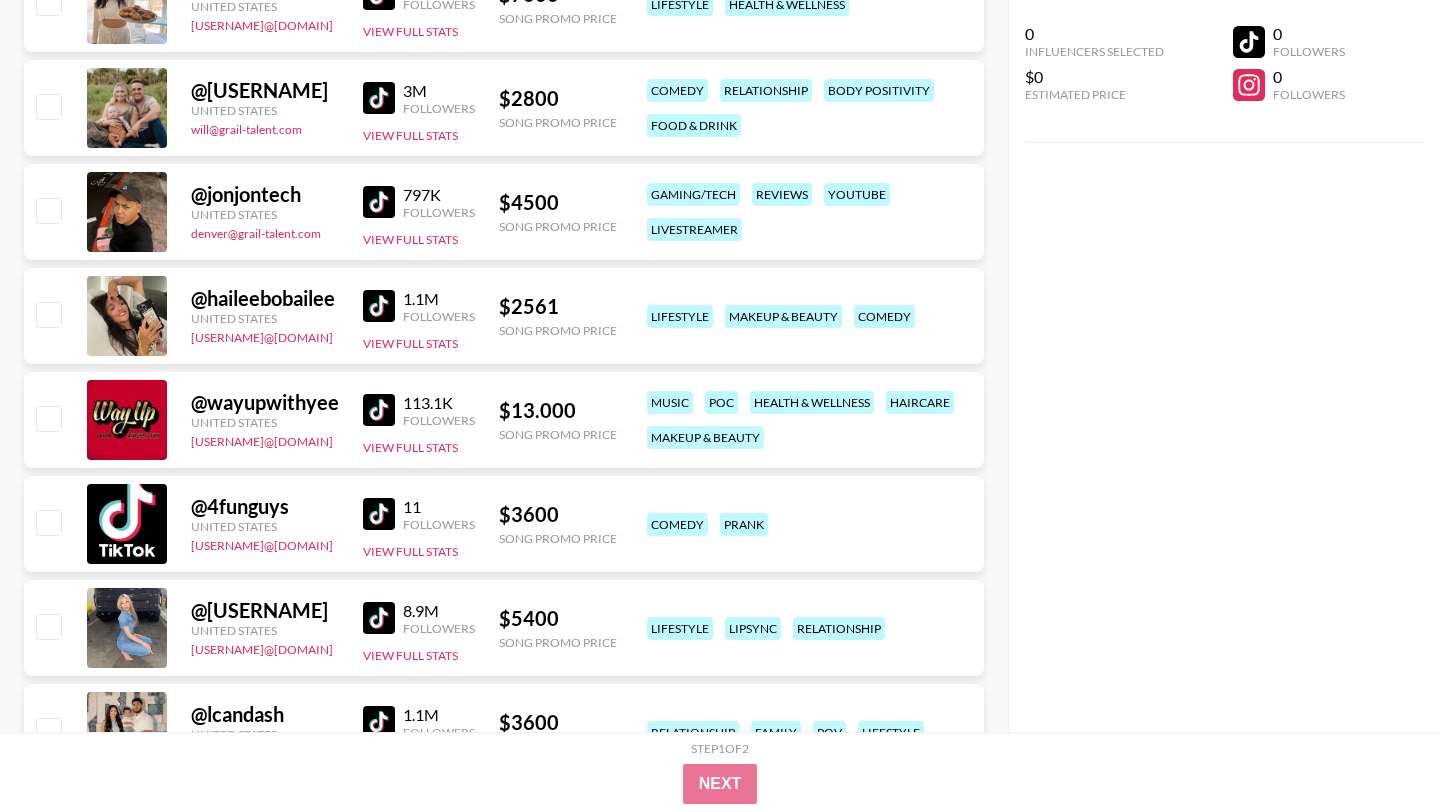 scroll, scrollTop: 19211, scrollLeft: 0, axis: vertical 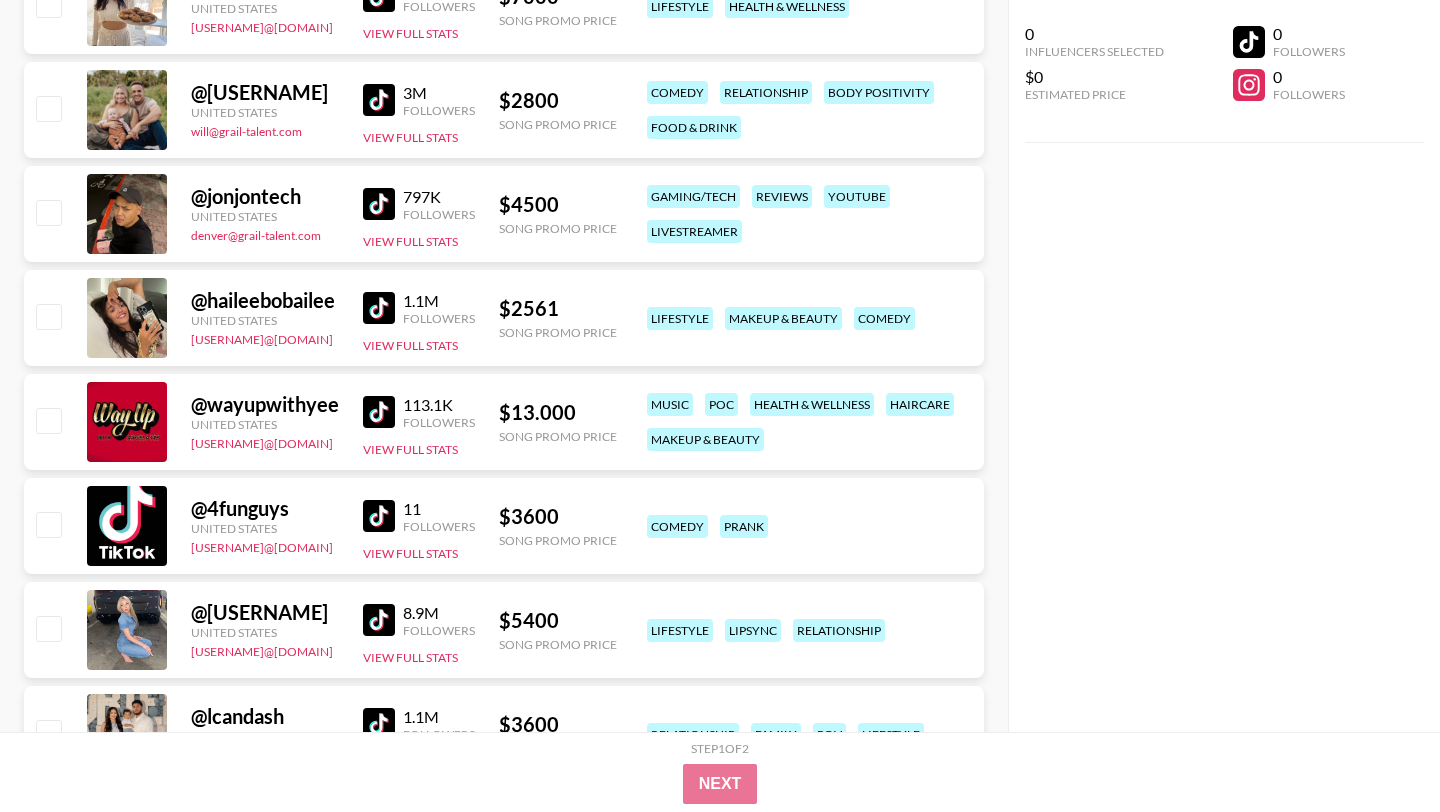 click at bounding box center [379, 412] 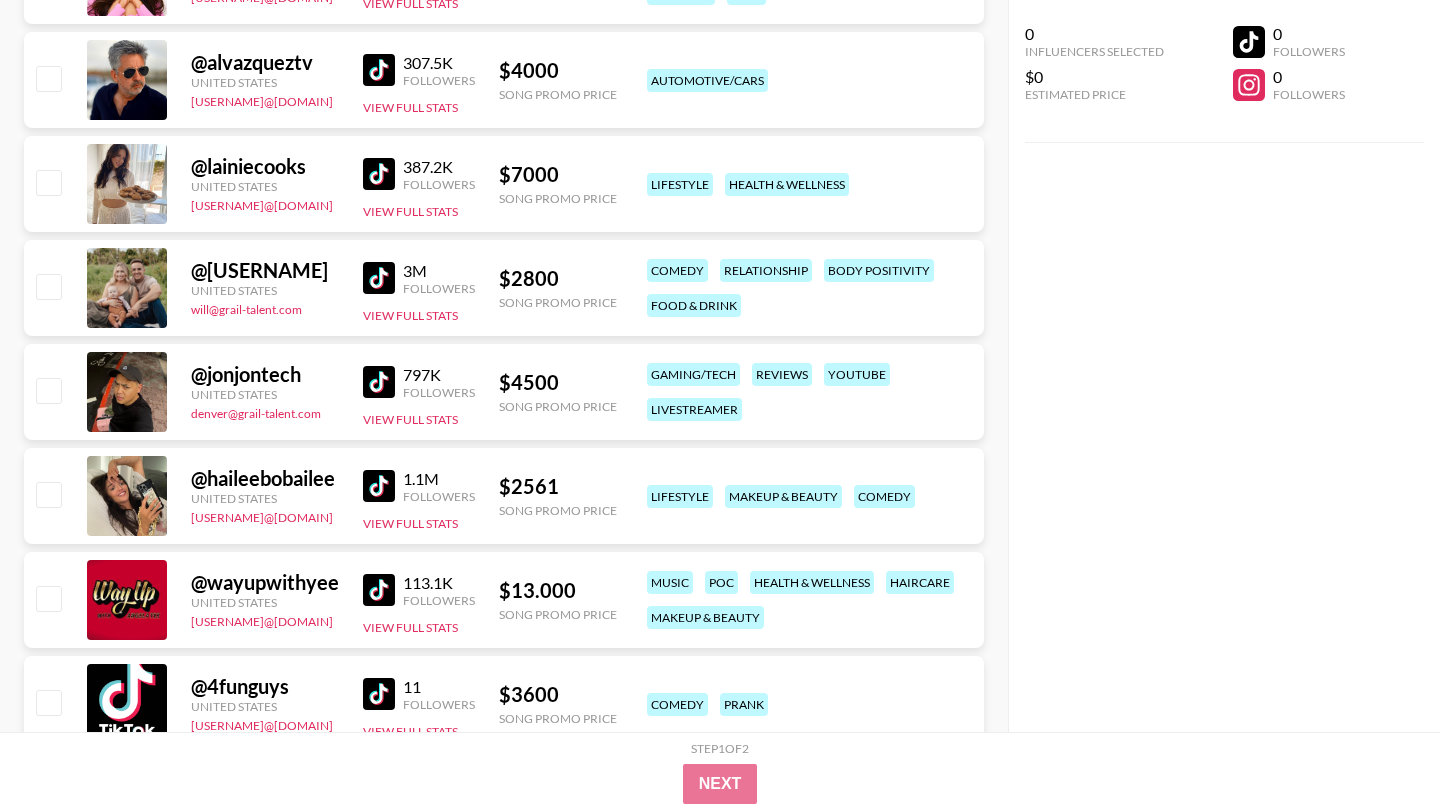 scroll, scrollTop: 19008, scrollLeft: 0, axis: vertical 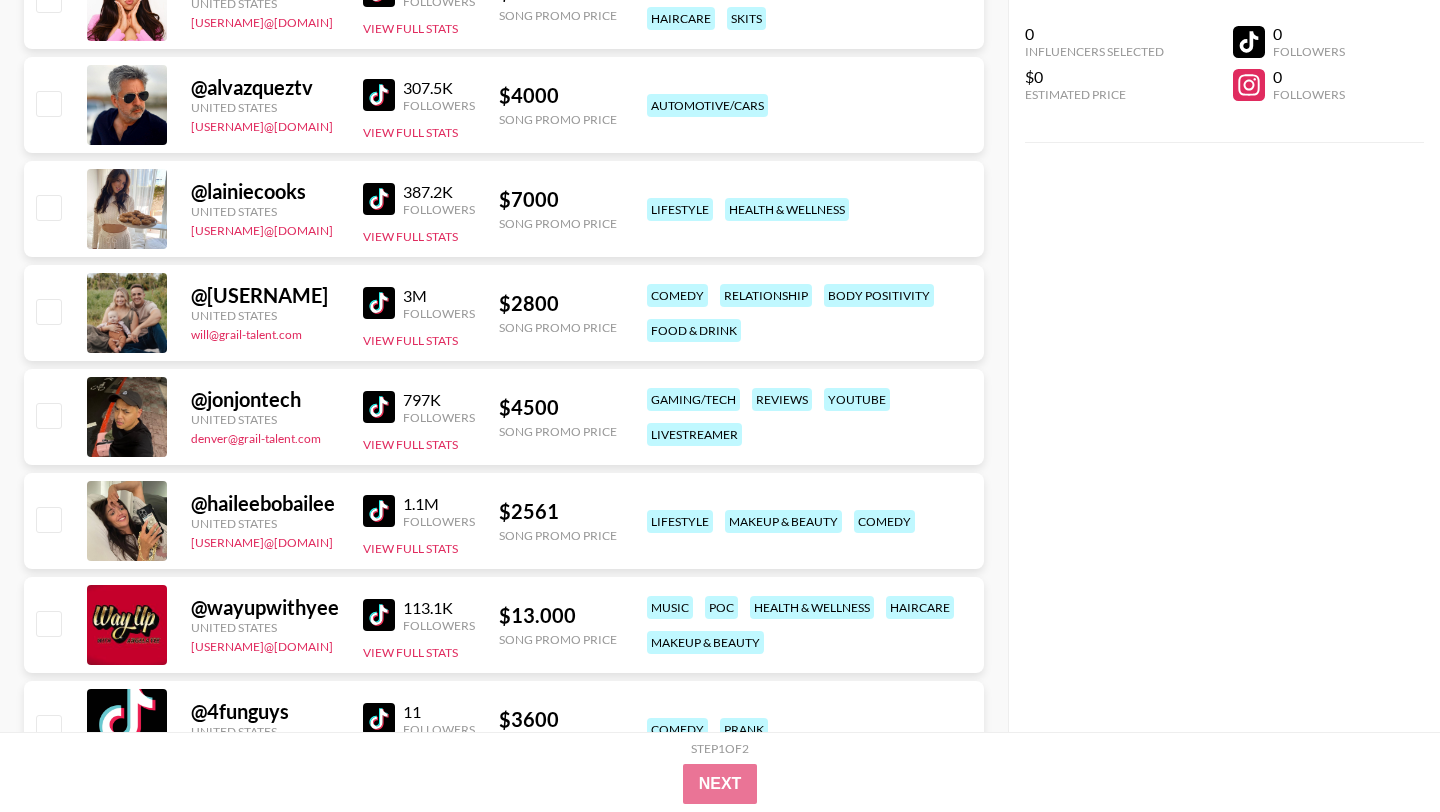 click at bounding box center [379, 303] 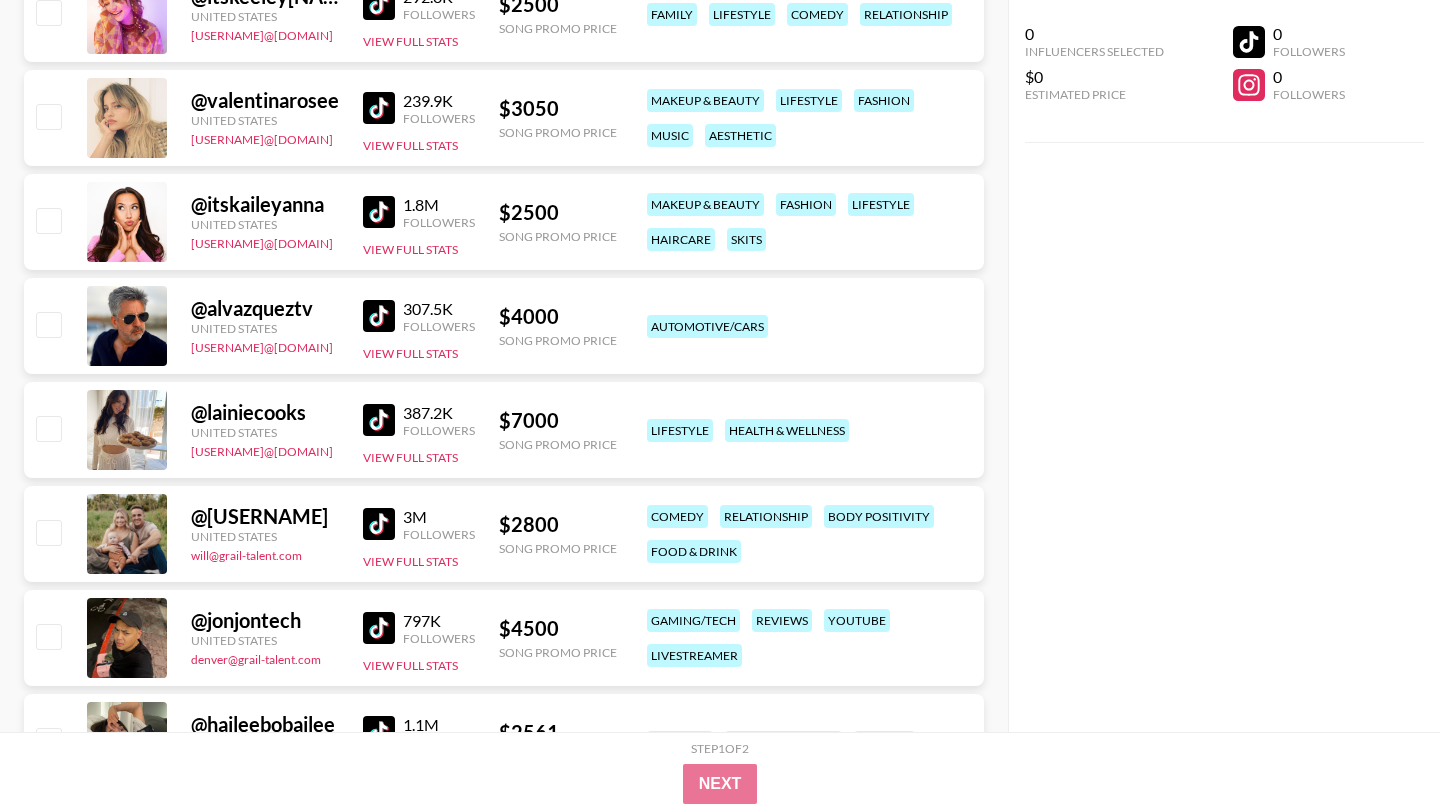 click at bounding box center [379, 212] 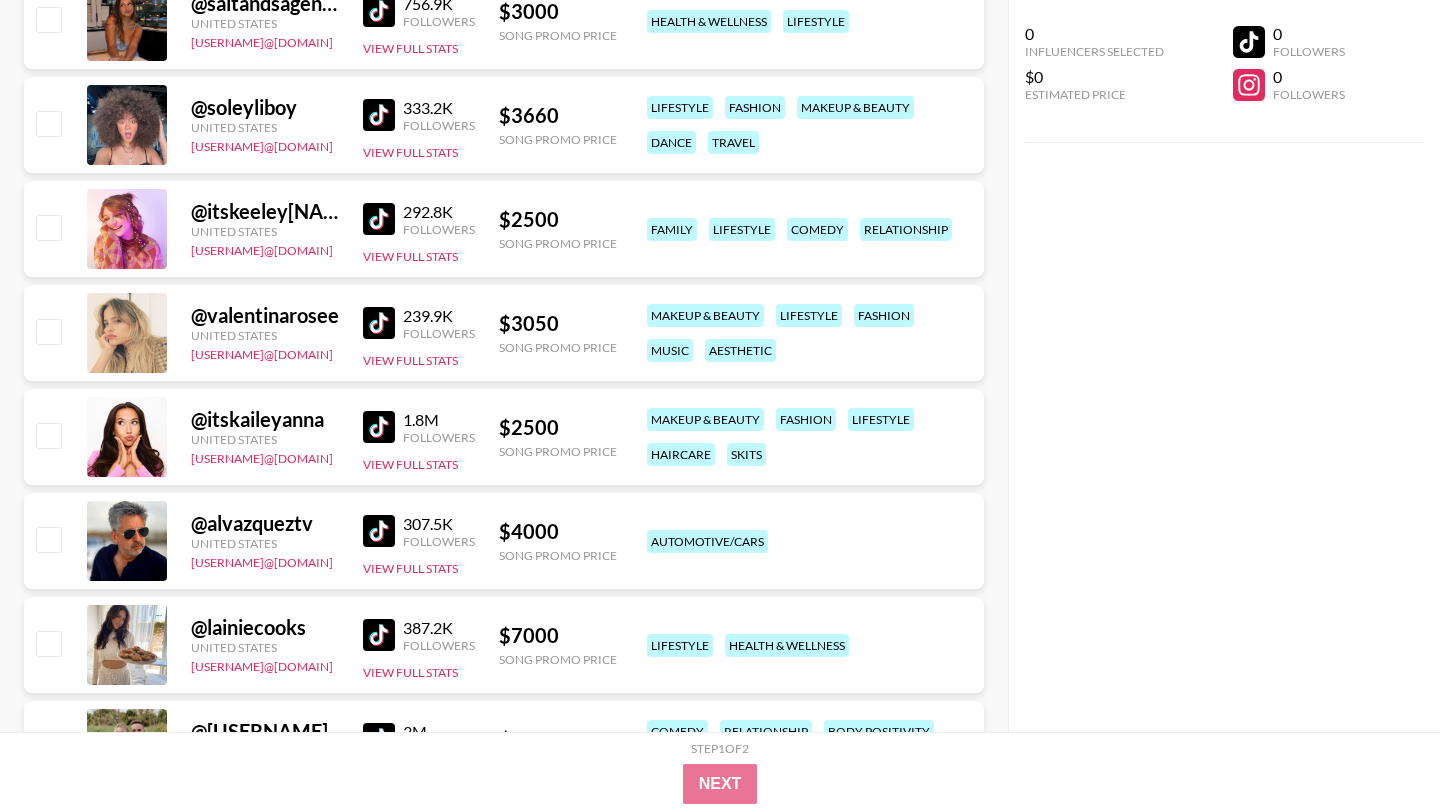 scroll, scrollTop: 18568, scrollLeft: 0, axis: vertical 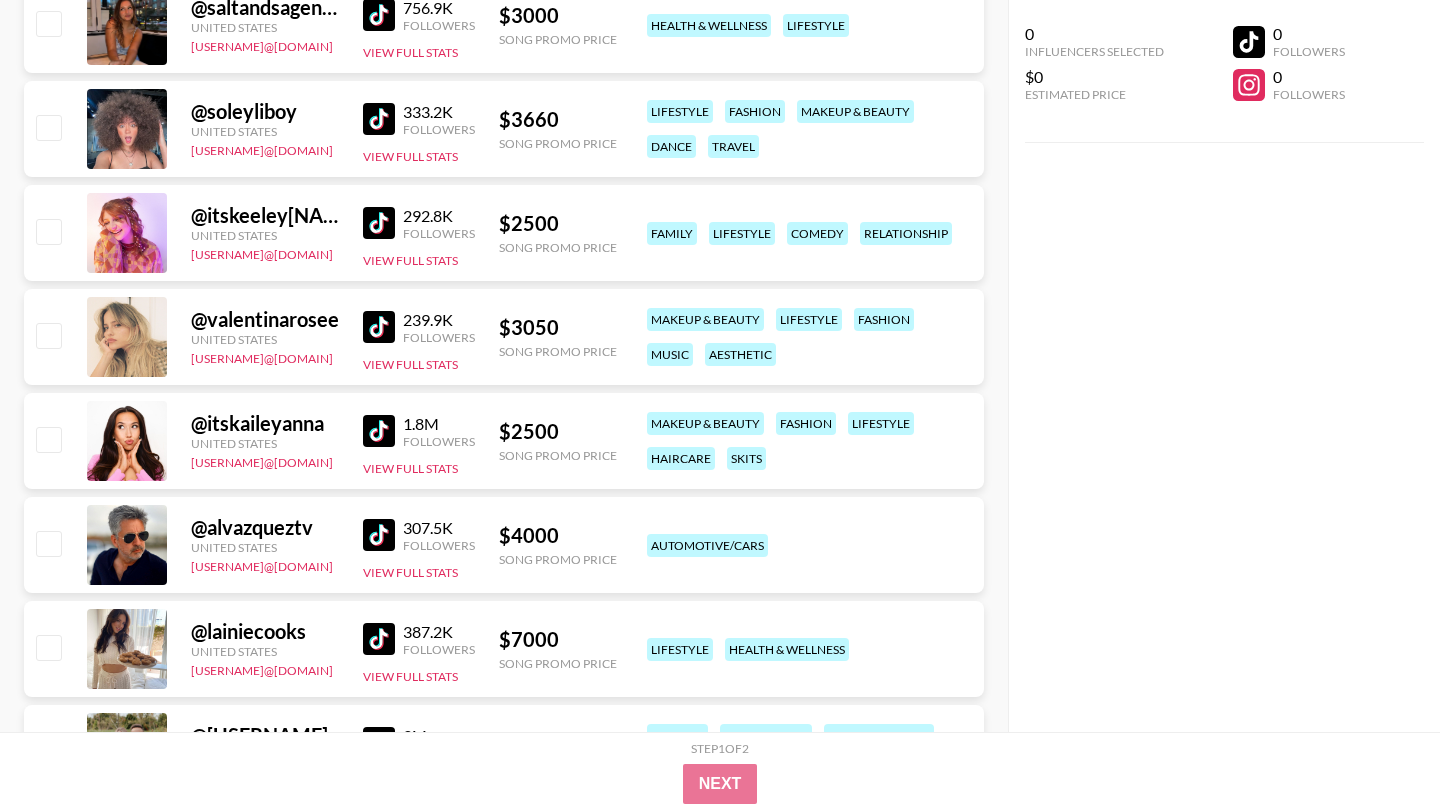 click at bounding box center (379, 327) 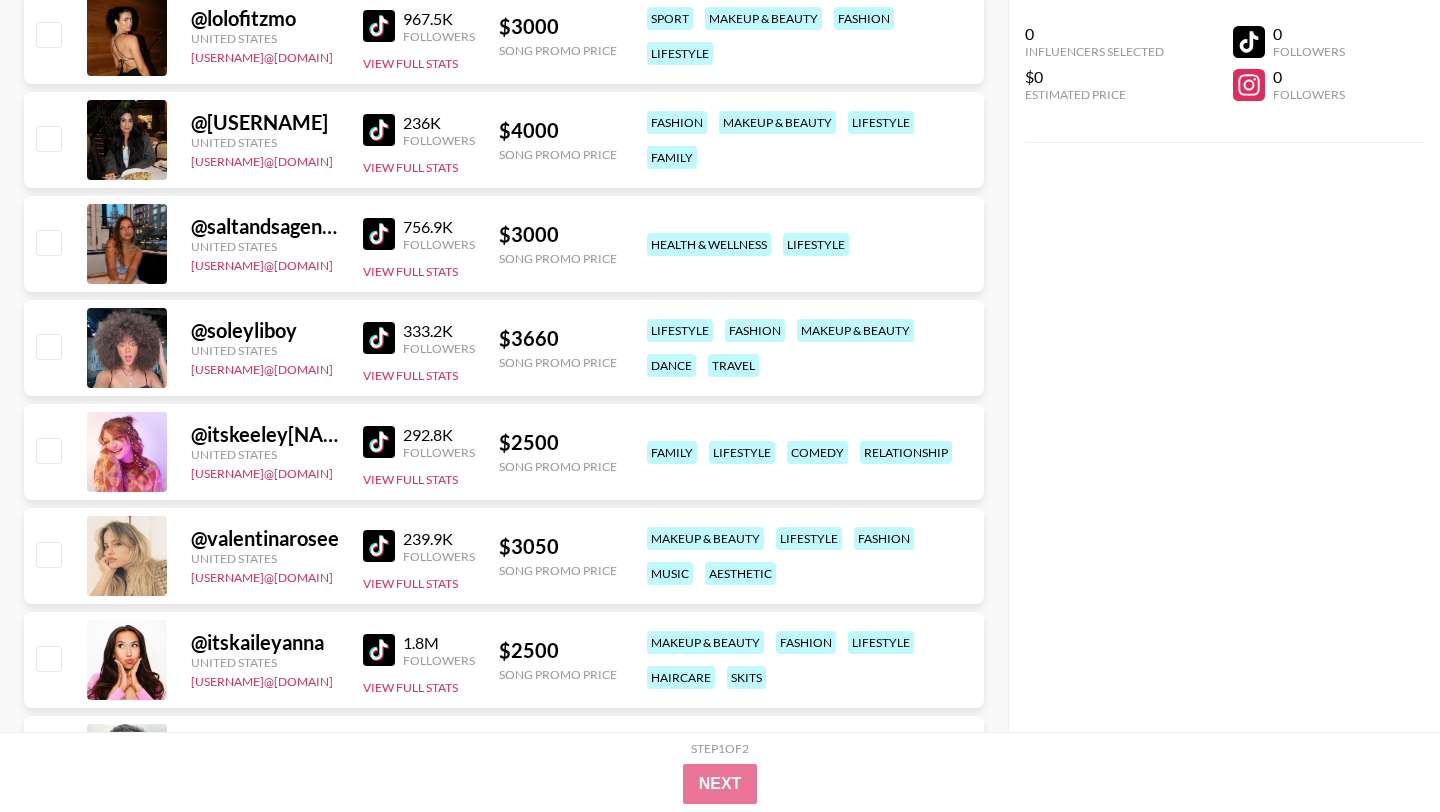 scroll, scrollTop: 18343, scrollLeft: 0, axis: vertical 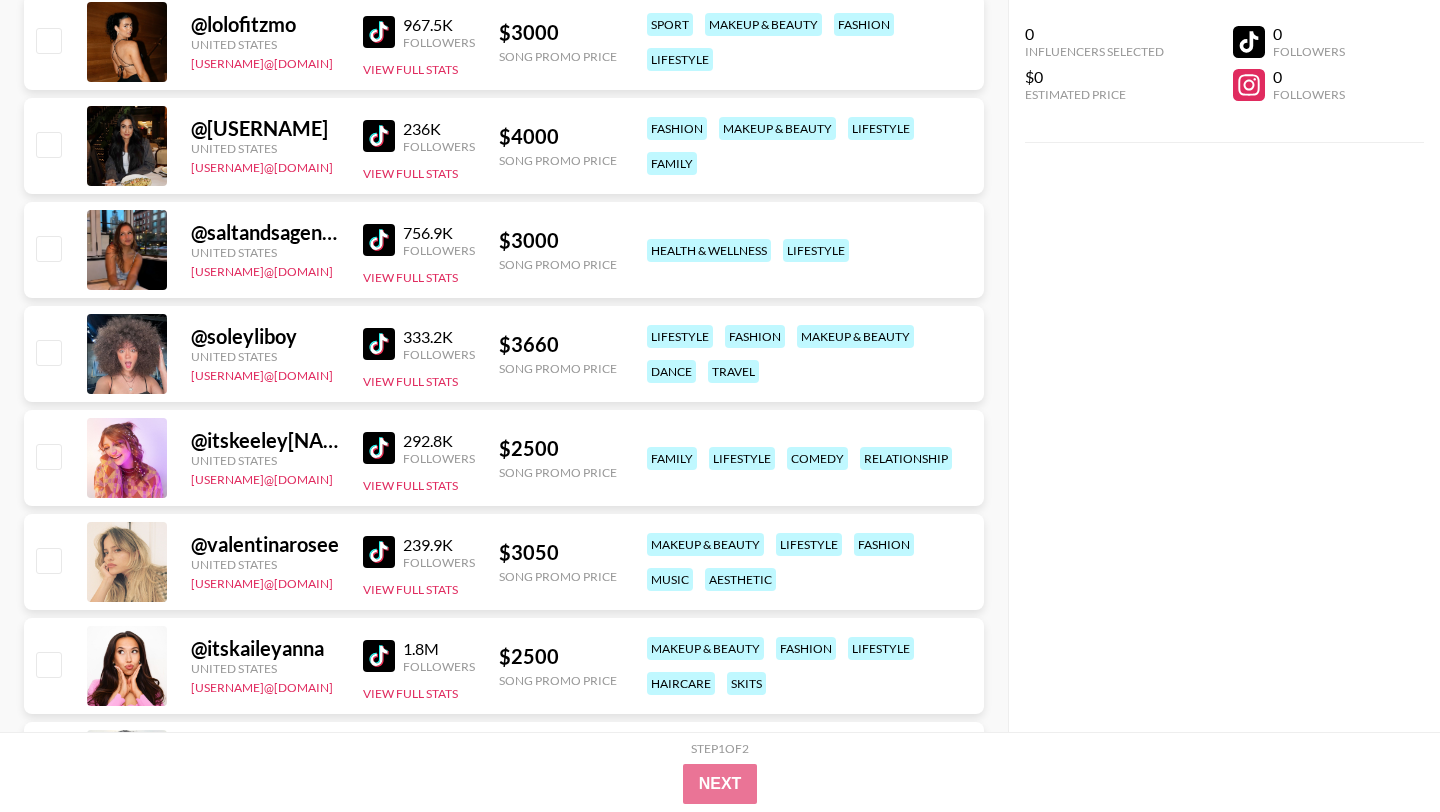 click at bounding box center (379, 344) 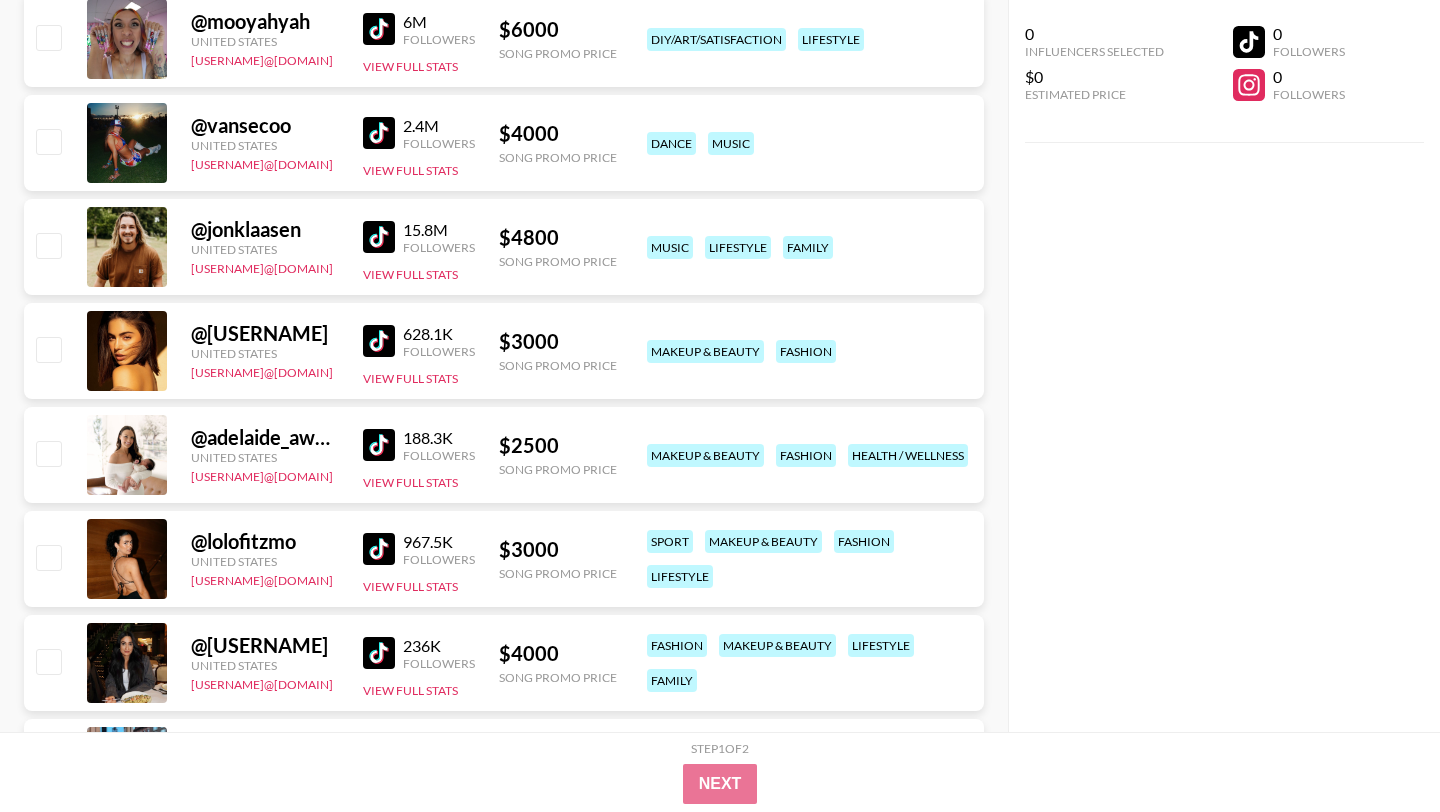 scroll, scrollTop: 17780, scrollLeft: 0, axis: vertical 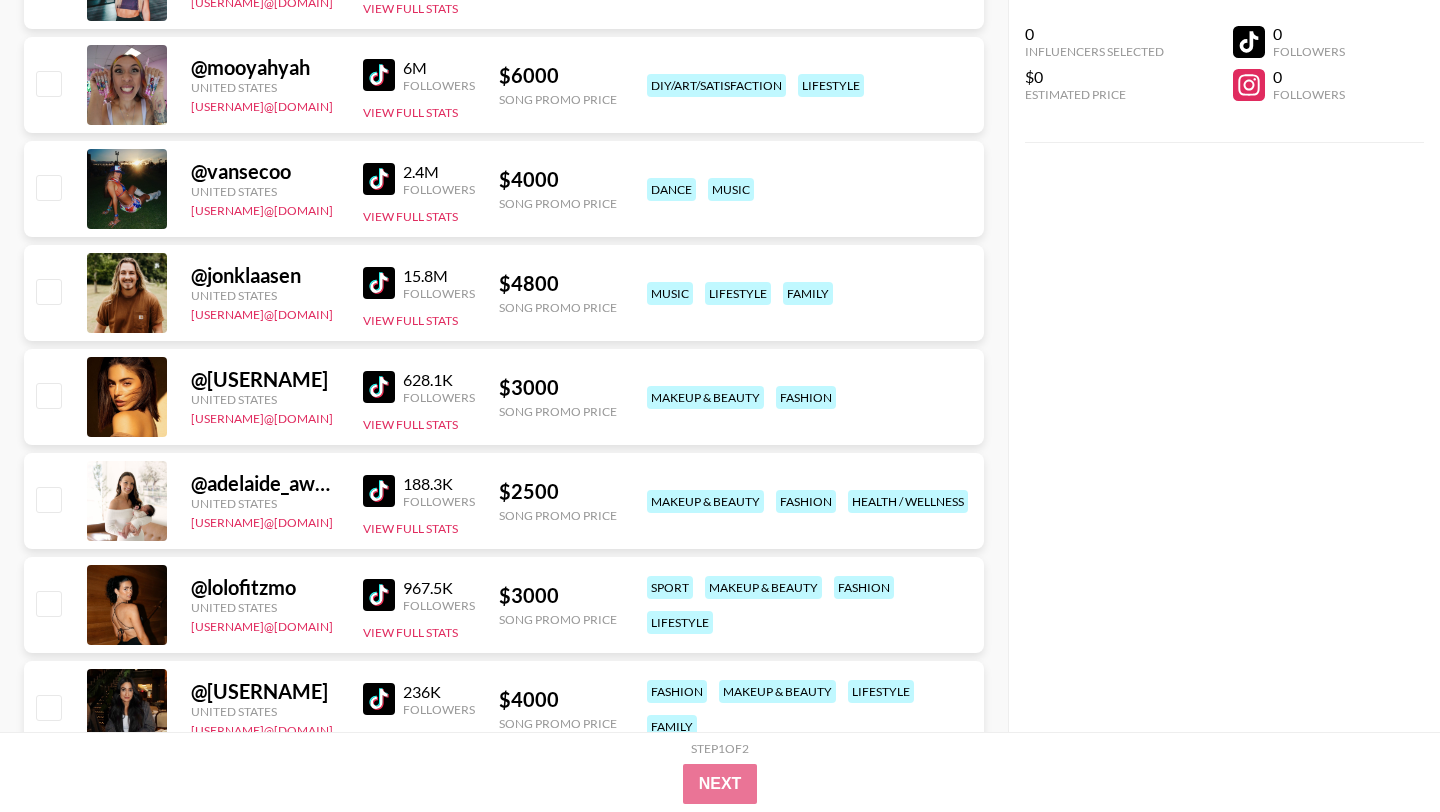 click at bounding box center (379, 595) 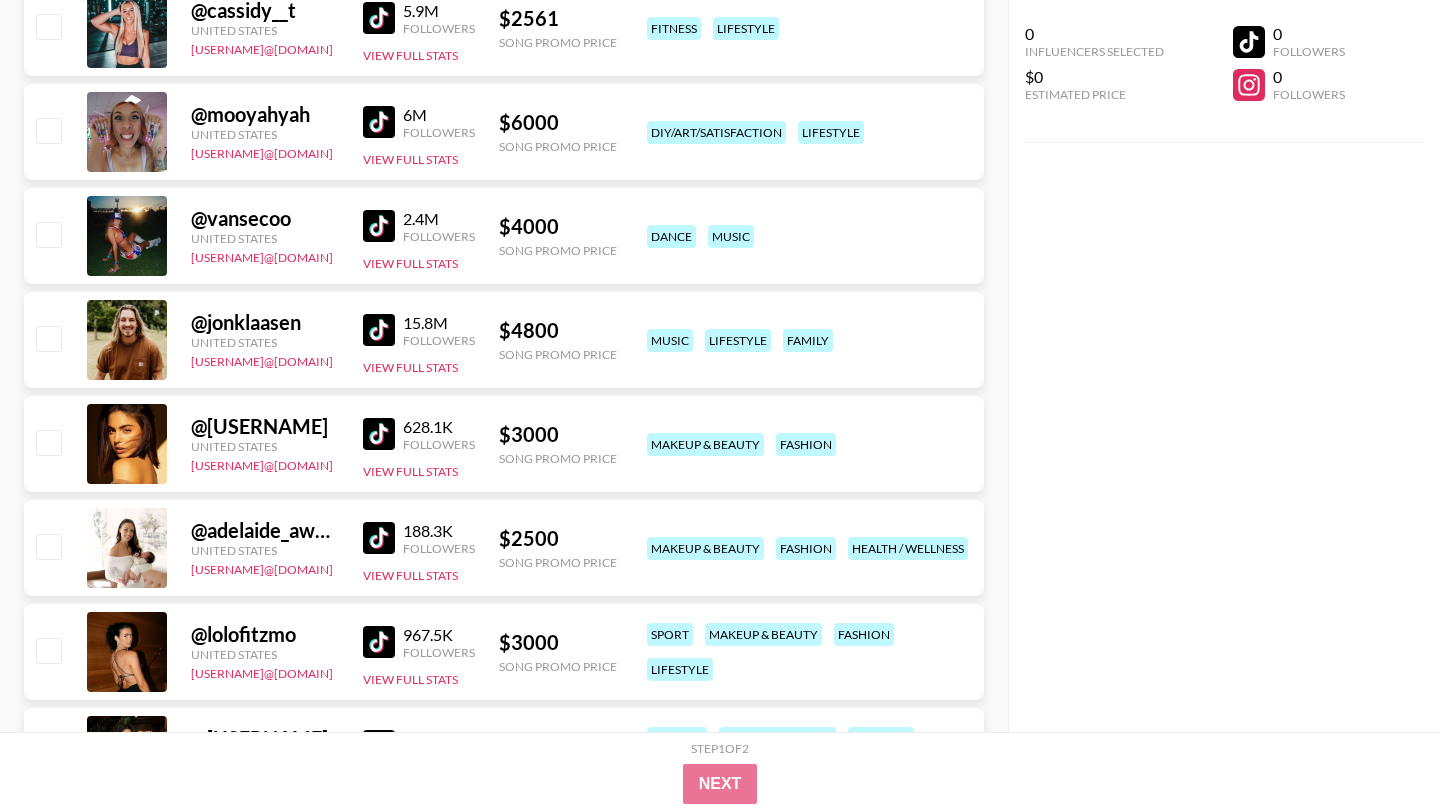 scroll, scrollTop: 17731, scrollLeft: 0, axis: vertical 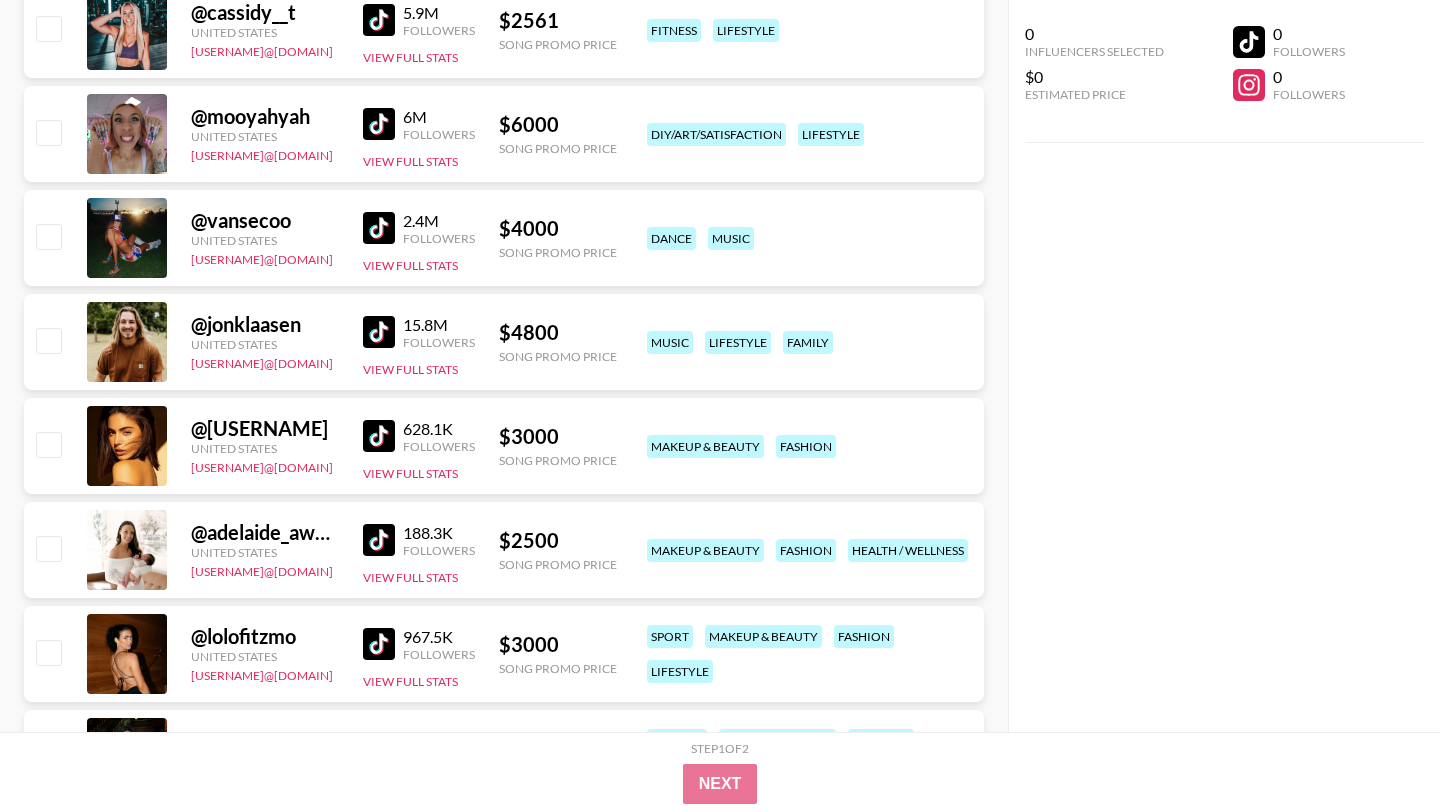 click at bounding box center (383, 436) 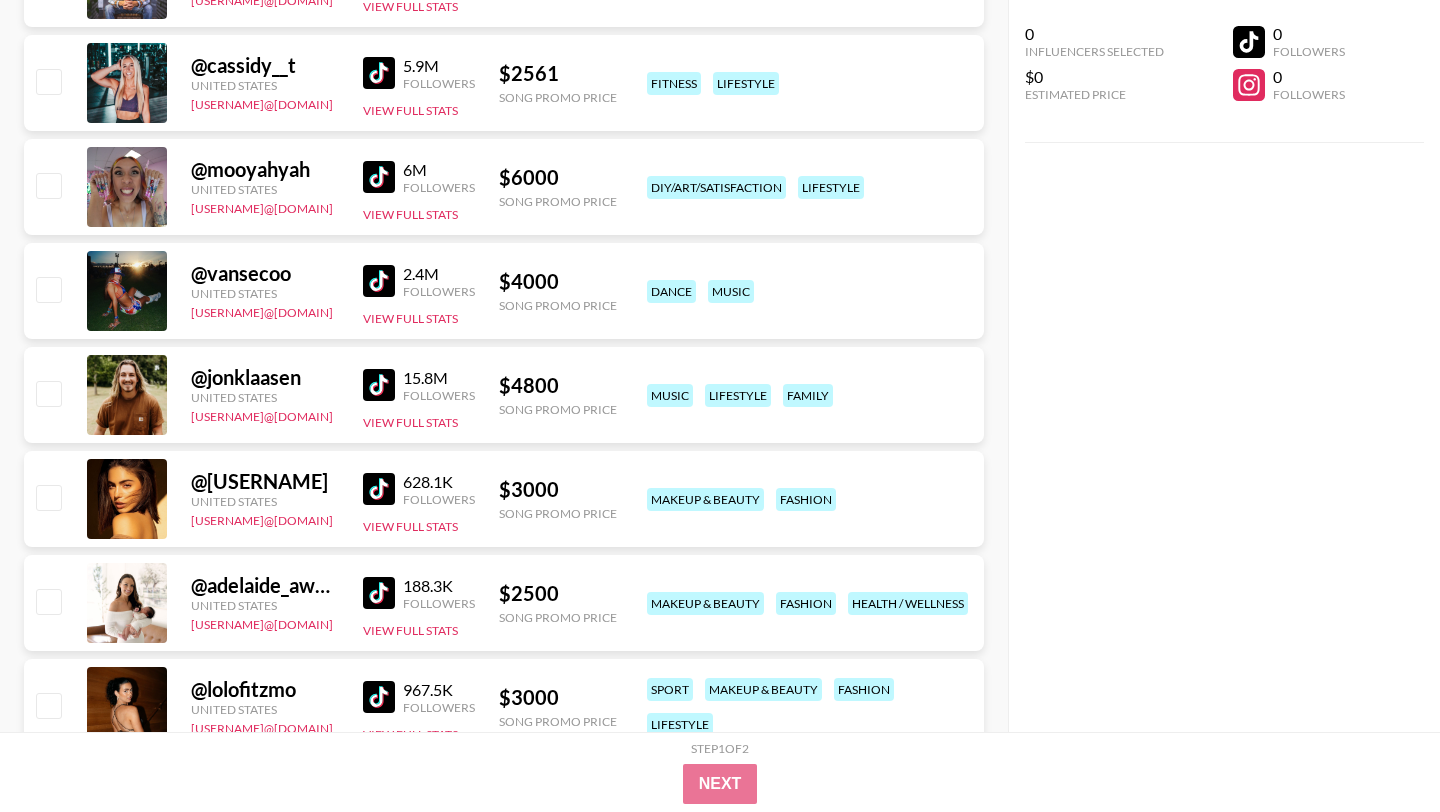 scroll, scrollTop: 17676, scrollLeft: 0, axis: vertical 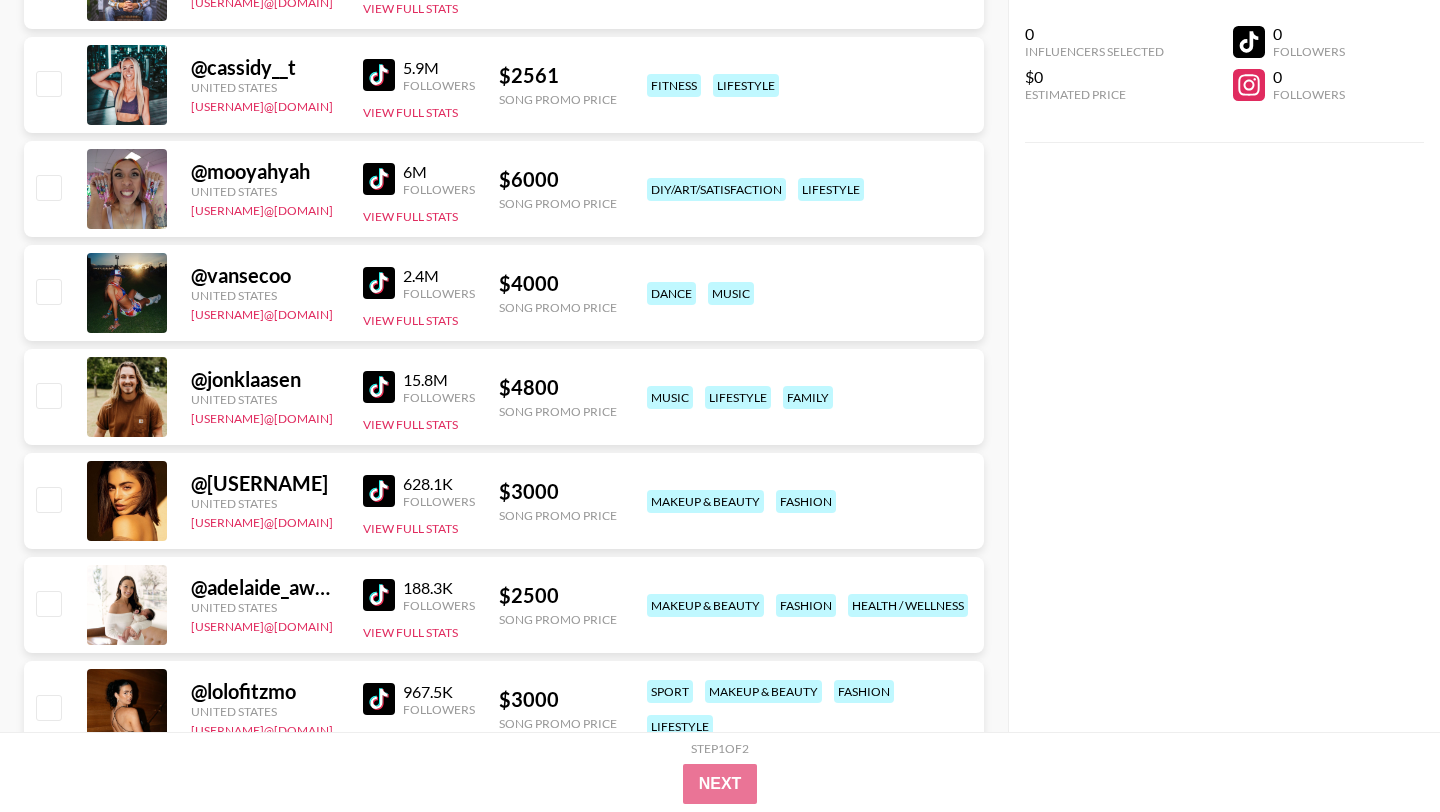 click at bounding box center [379, 387] 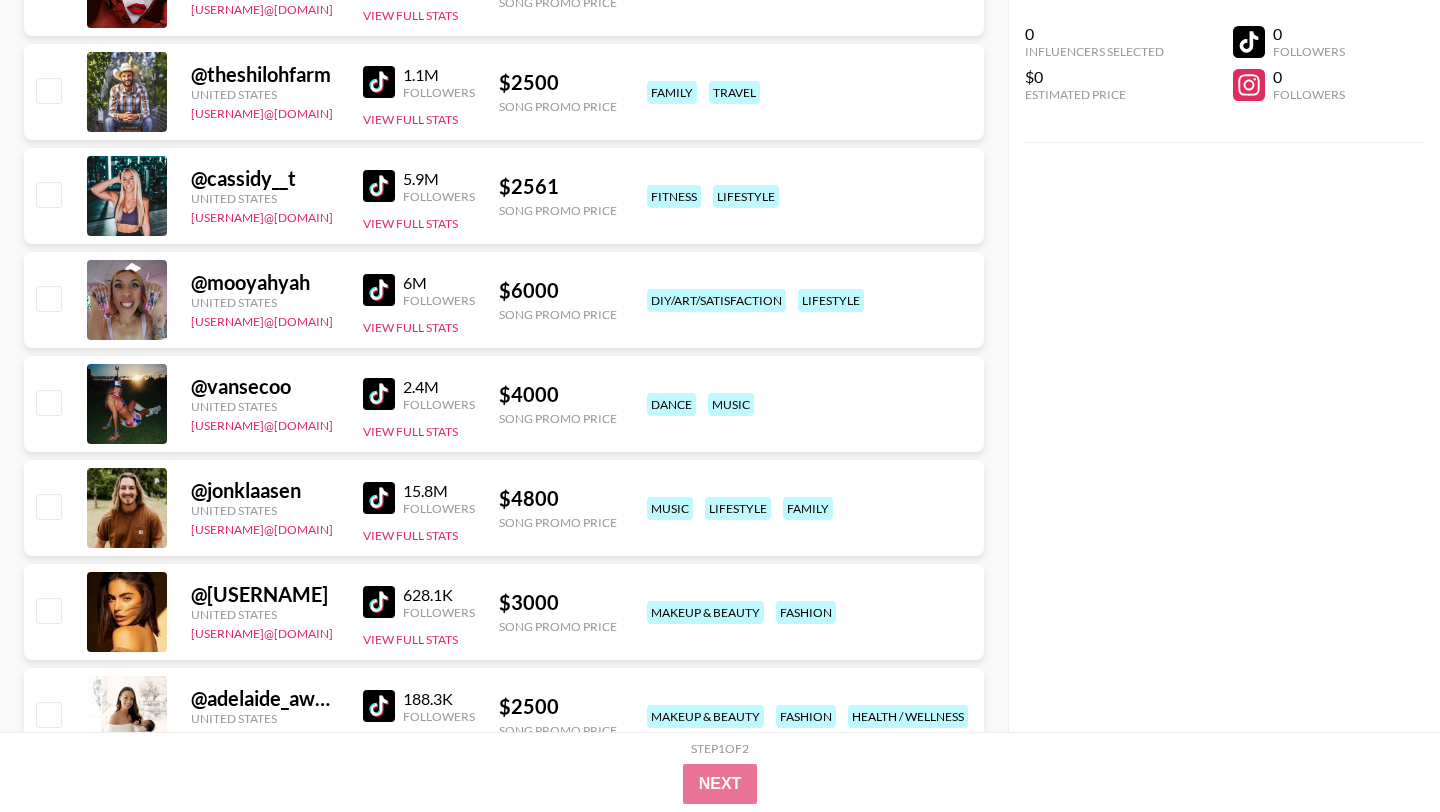 scroll, scrollTop: 17541, scrollLeft: 0, axis: vertical 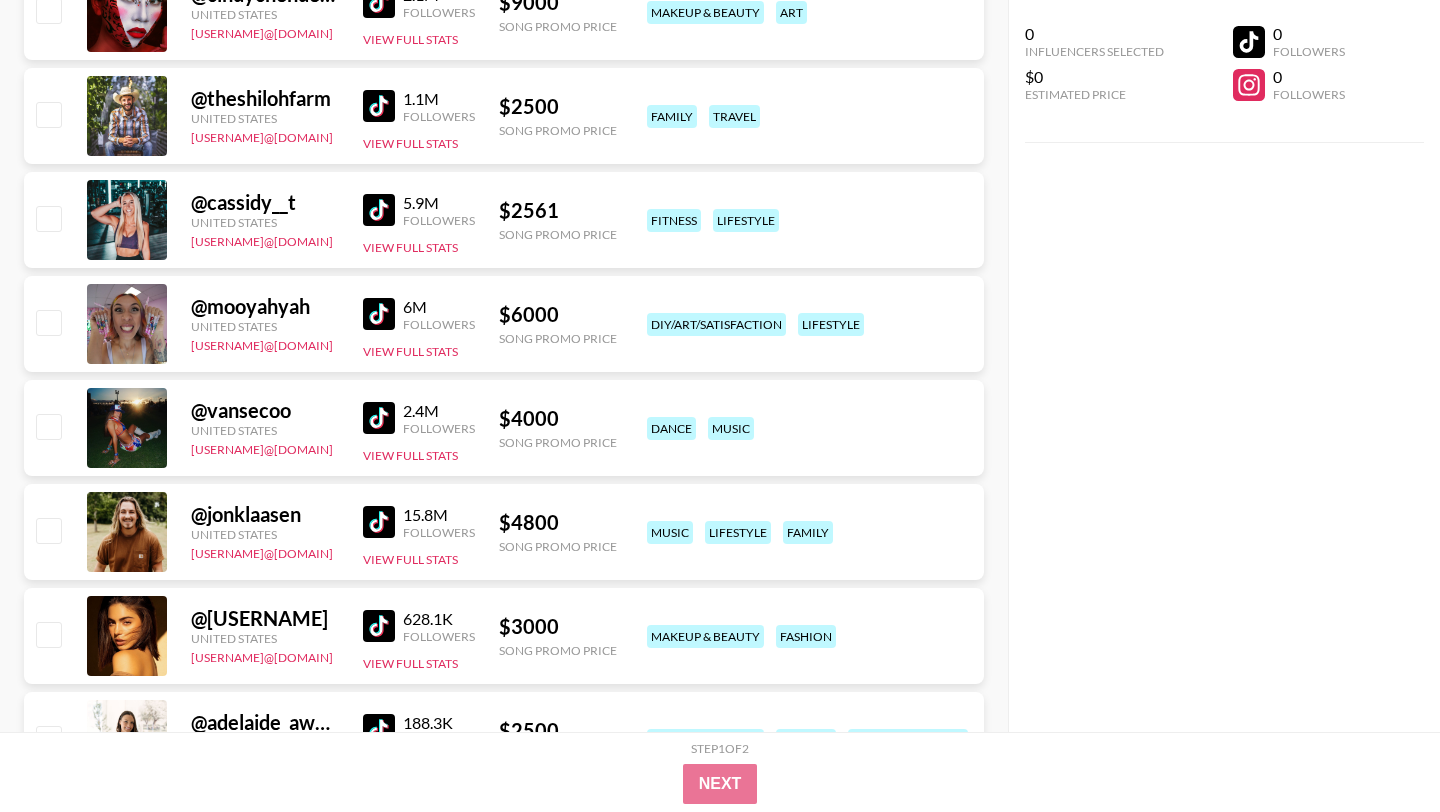 click at bounding box center [379, 314] 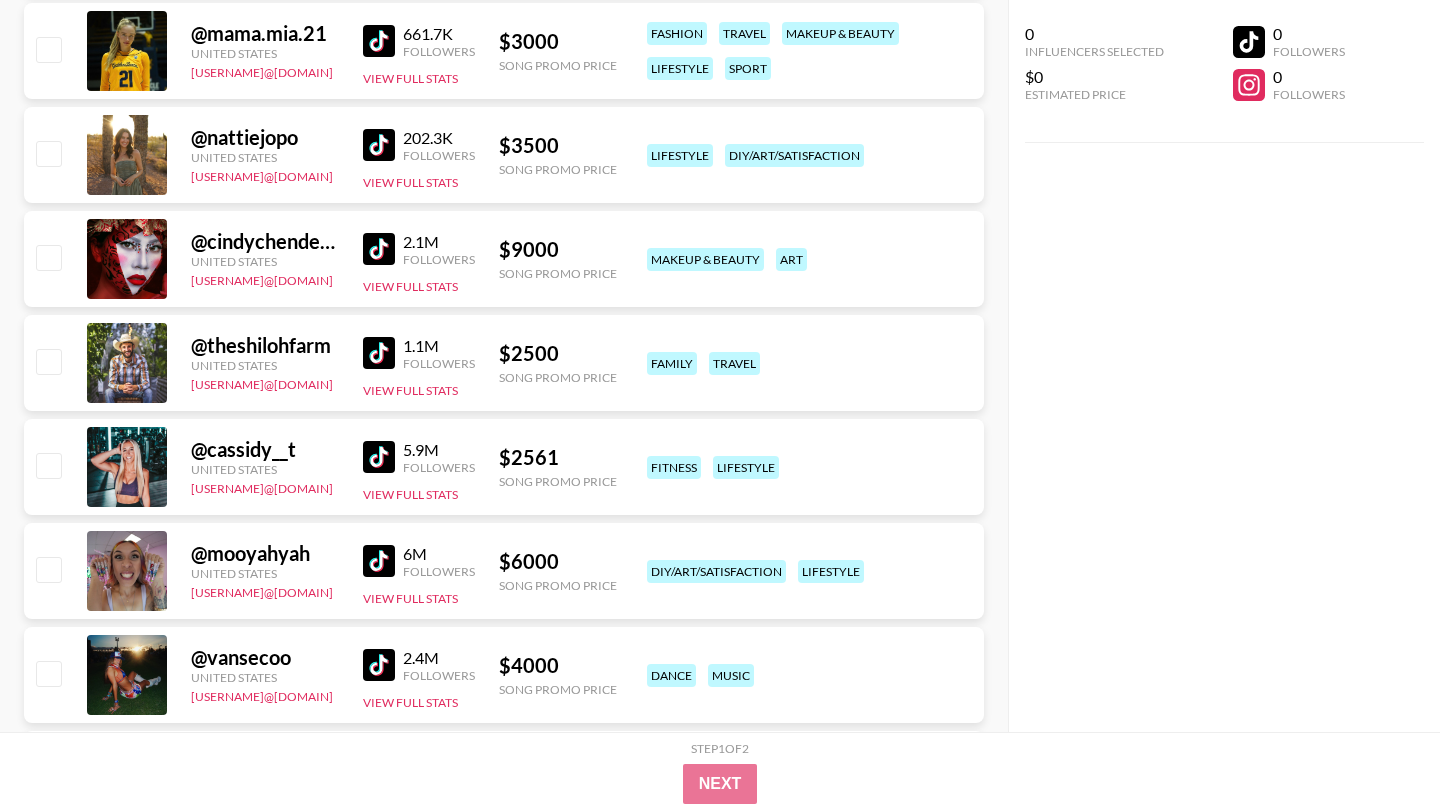 scroll, scrollTop: 17287, scrollLeft: 0, axis: vertical 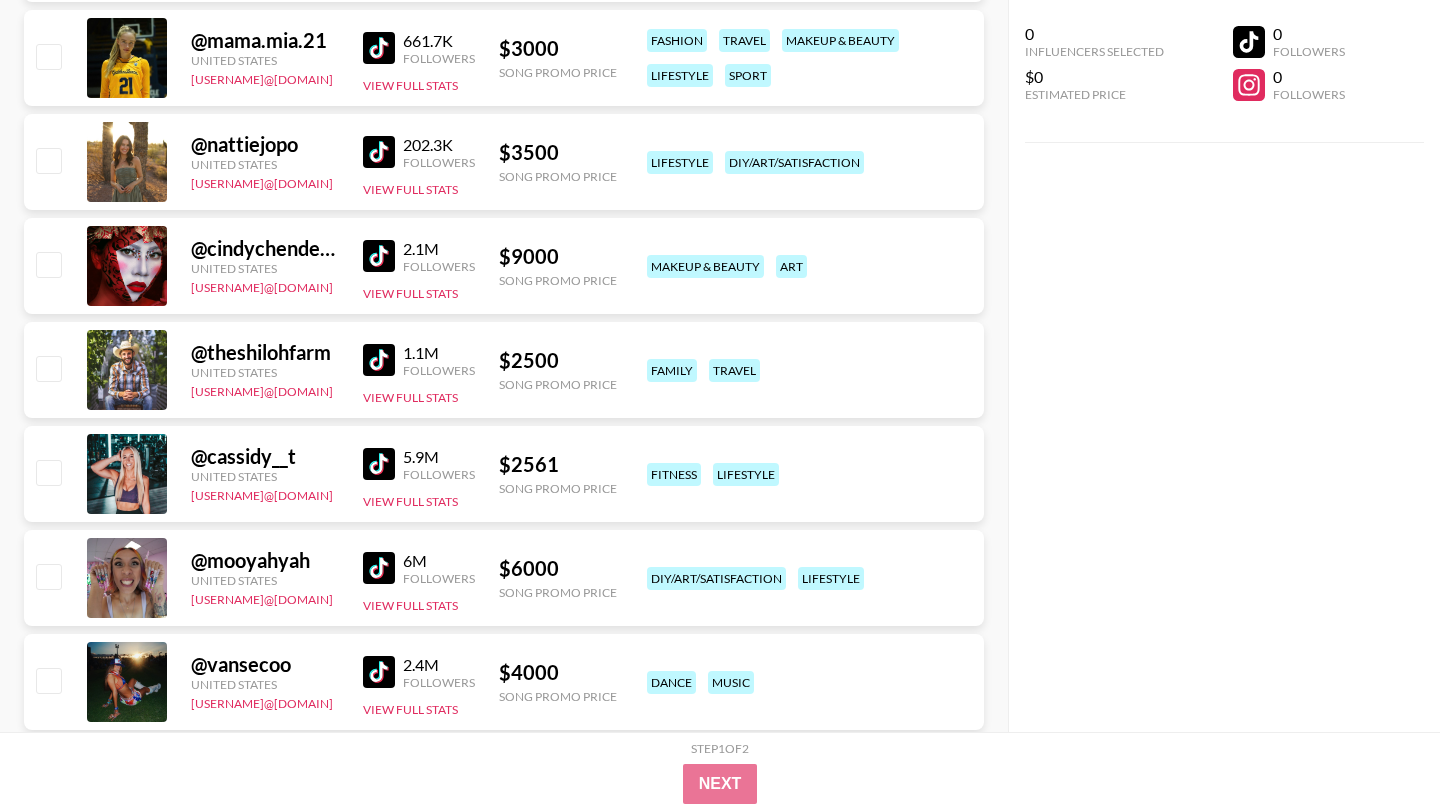 click at bounding box center [379, 464] 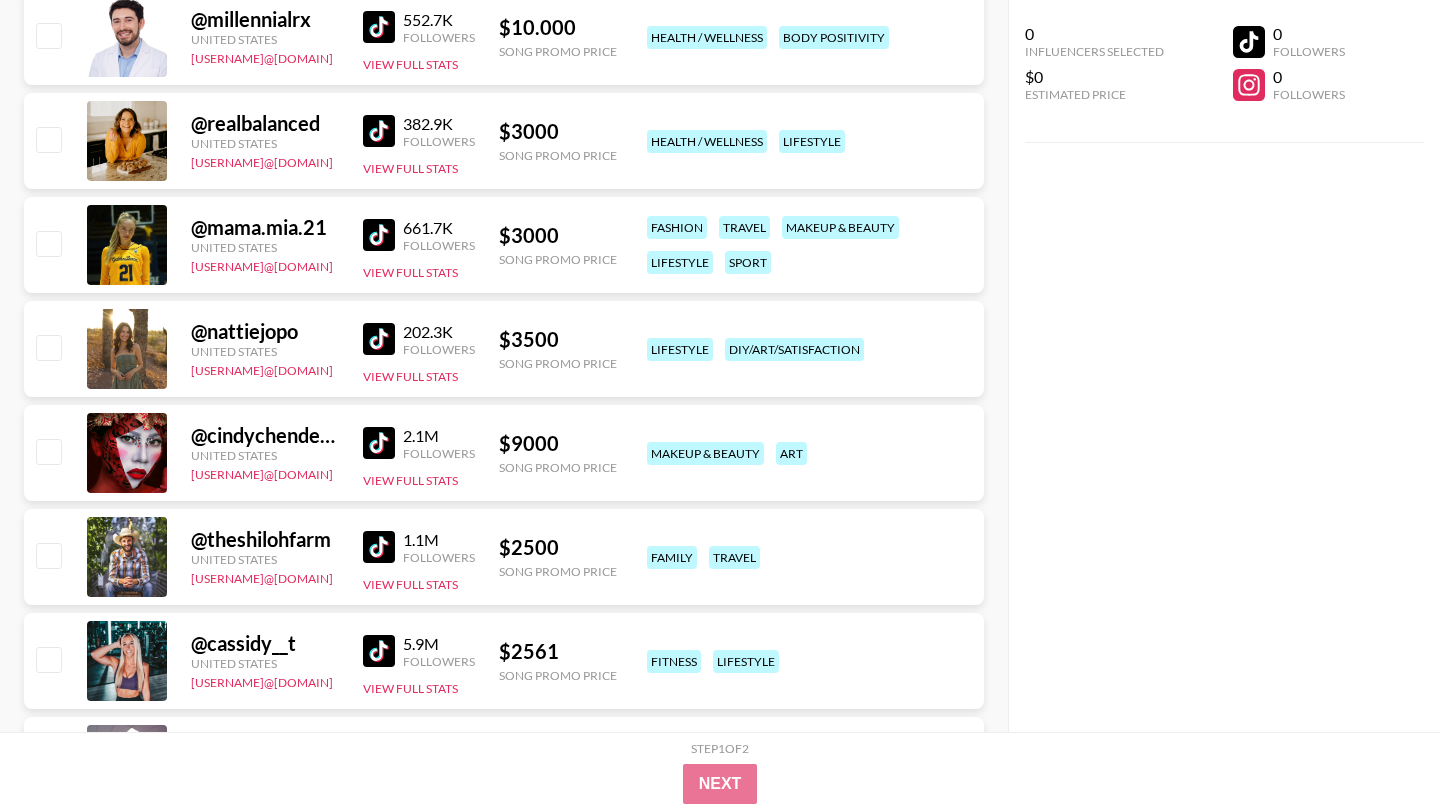 scroll, scrollTop: 17094, scrollLeft: 0, axis: vertical 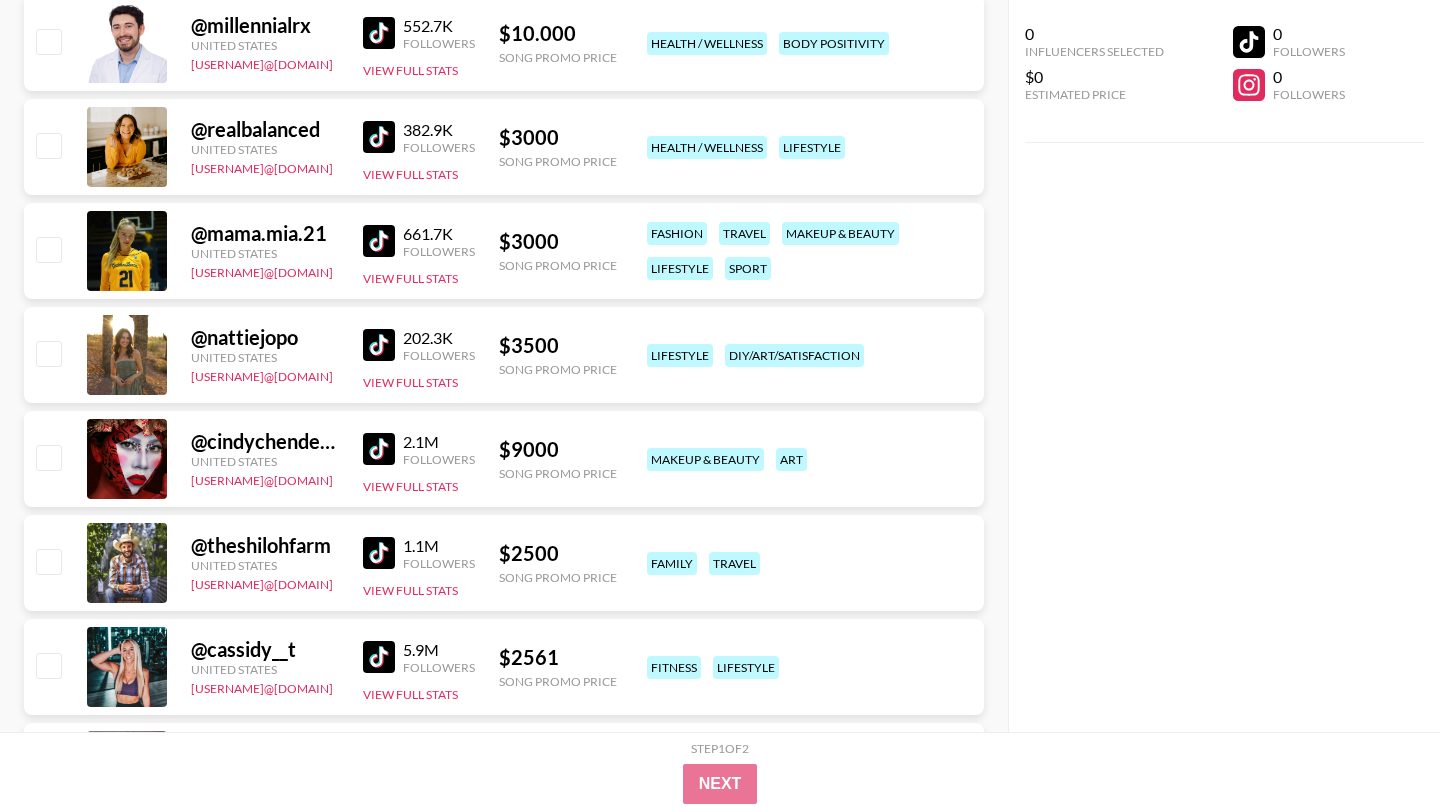 click on "@ [USERNAME] [COUNTRY] [USERNAME]@[DOMAIN] [NUMBER] Followers View Full Stats   $ [PRICE] Song Promo Price makeup & beauty art" at bounding box center [504, 459] 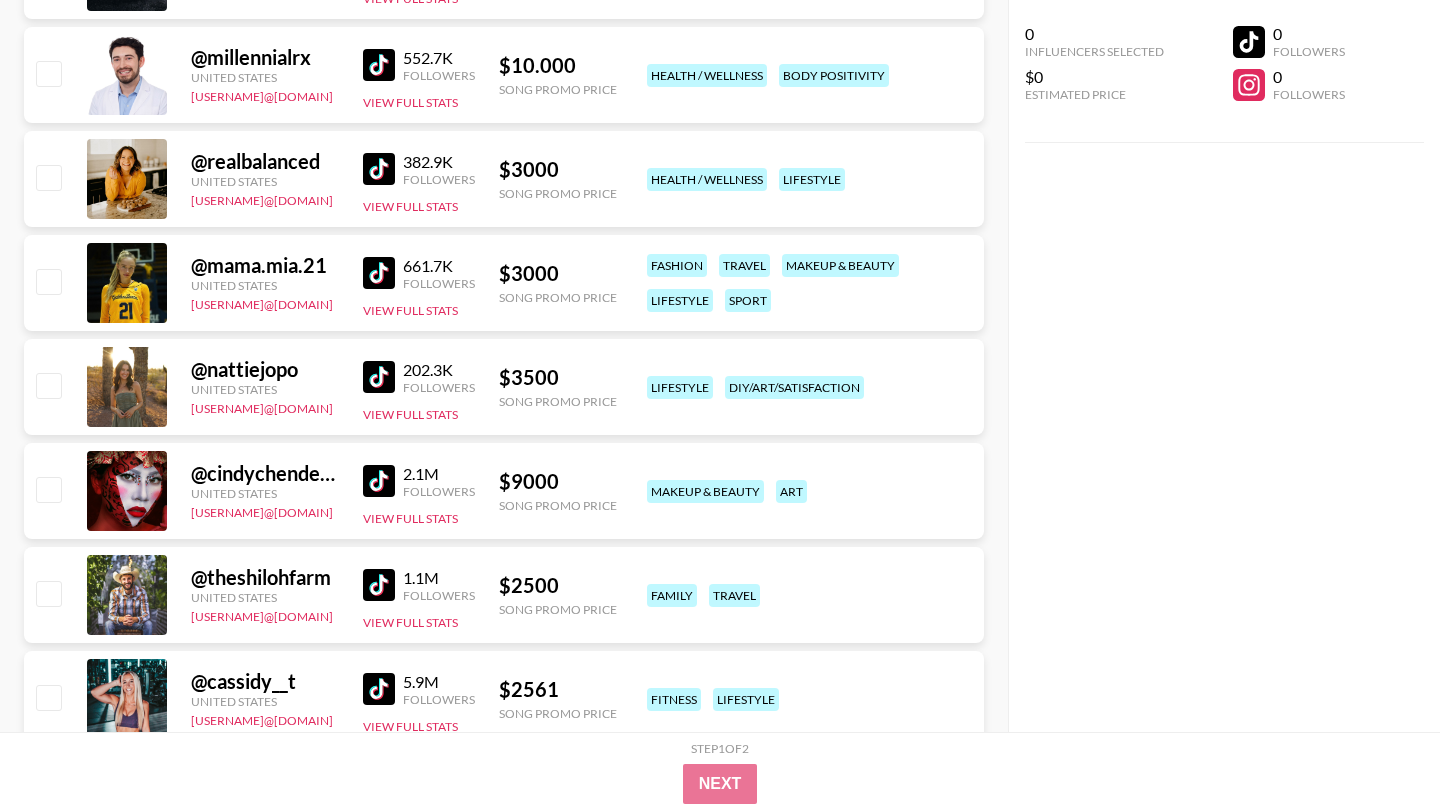 scroll, scrollTop: 16939, scrollLeft: 0, axis: vertical 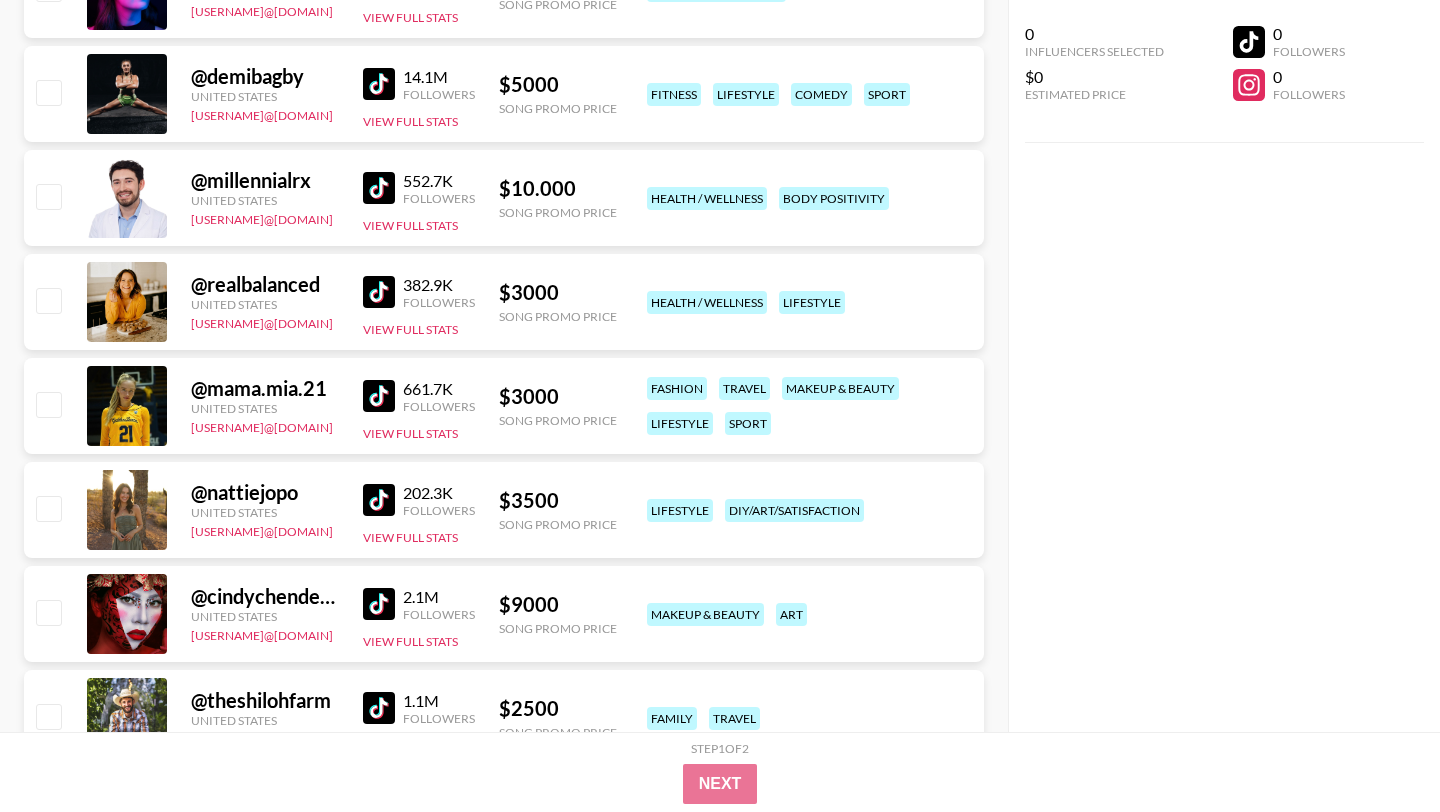 click at bounding box center [379, 396] 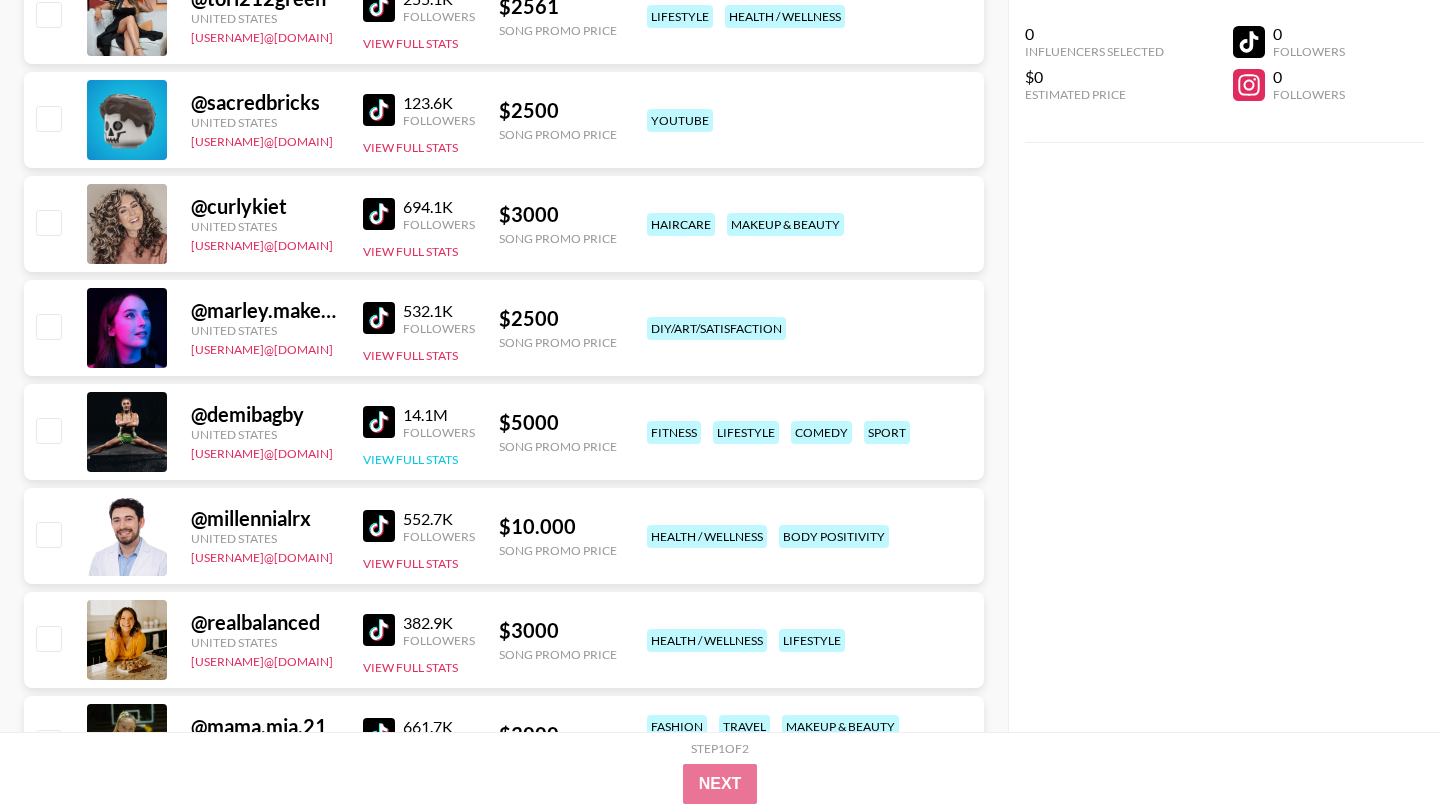 scroll, scrollTop: 16497, scrollLeft: 0, axis: vertical 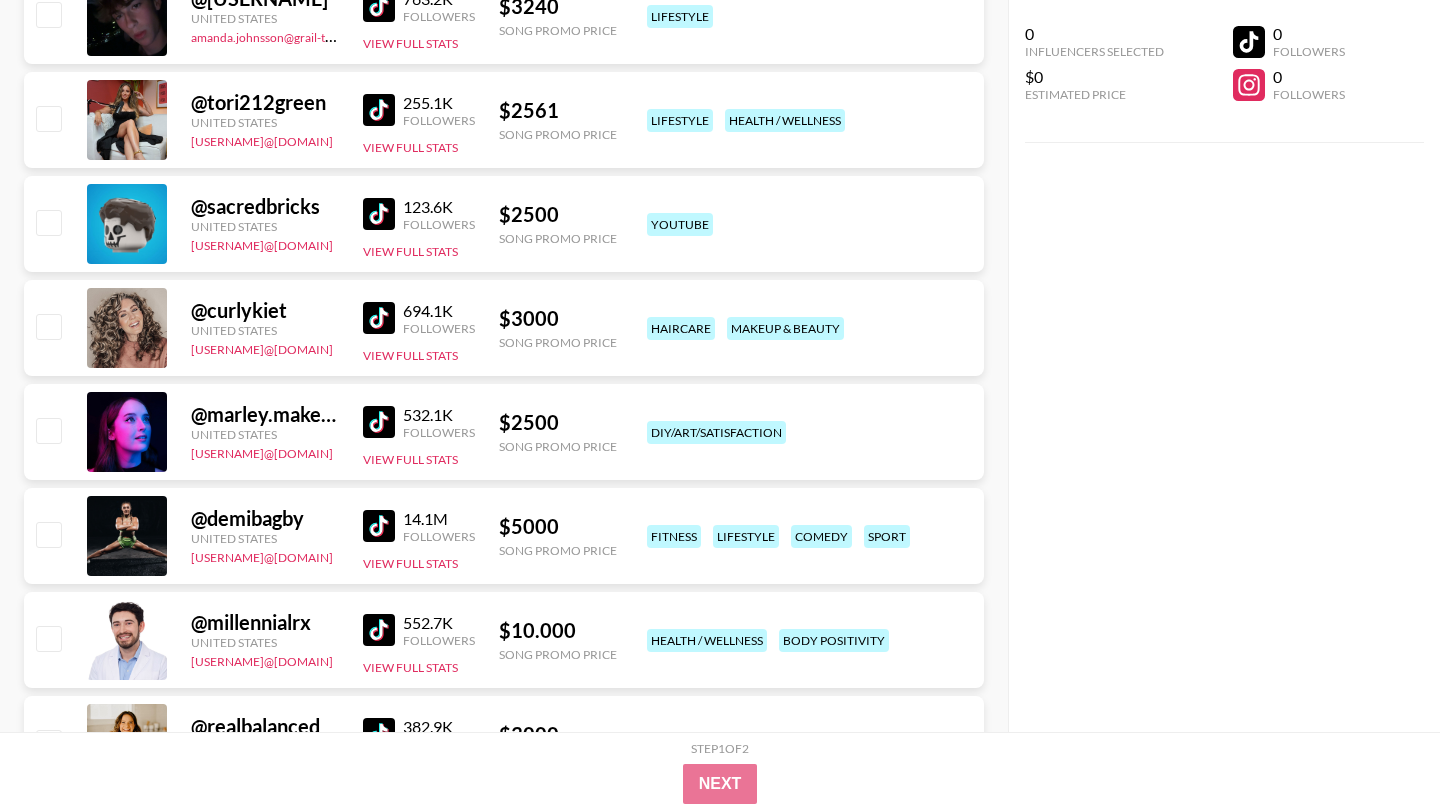 click at bounding box center (379, 422) 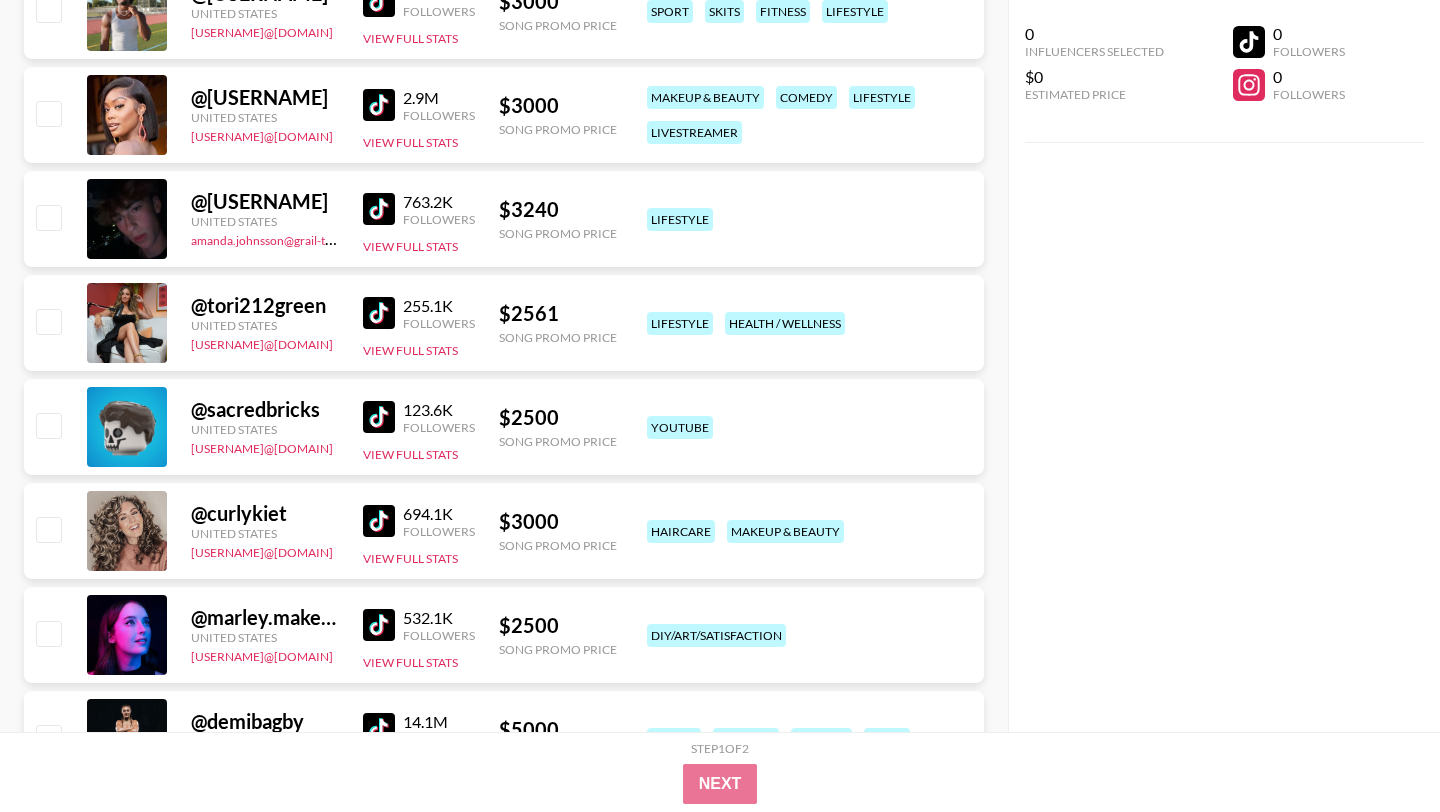 scroll, scrollTop: 16277, scrollLeft: 0, axis: vertical 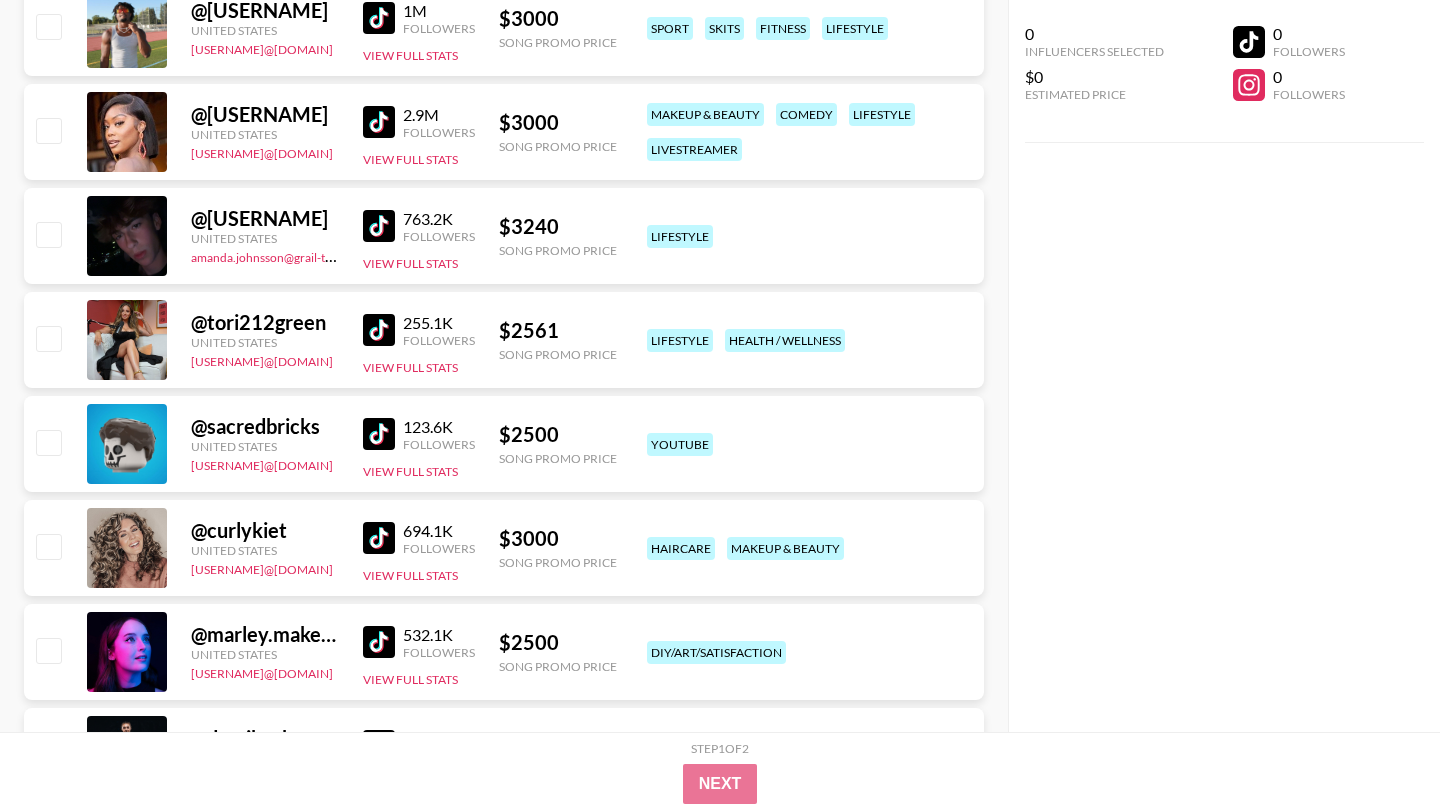 click at bounding box center [379, 330] 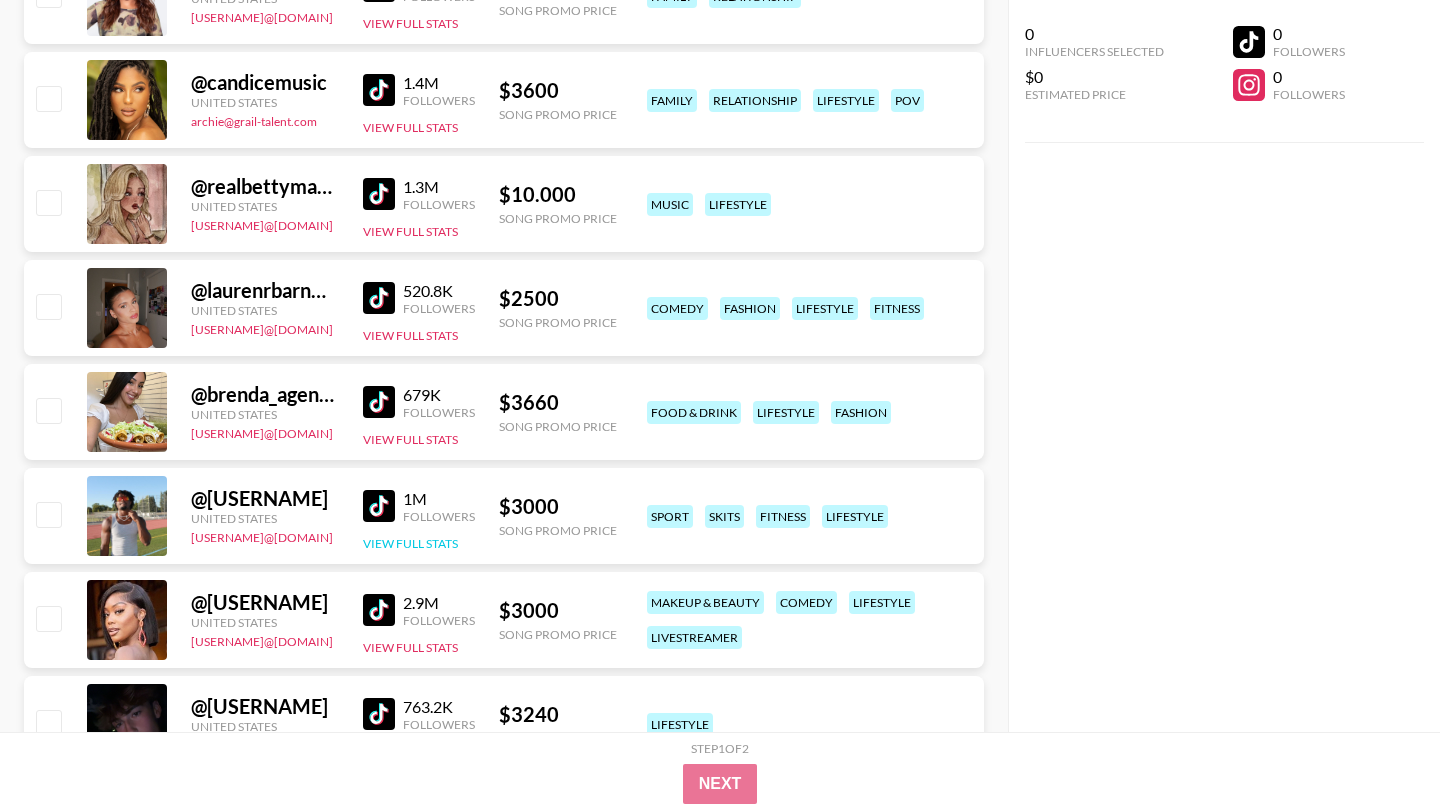 scroll, scrollTop: 15786, scrollLeft: 0, axis: vertical 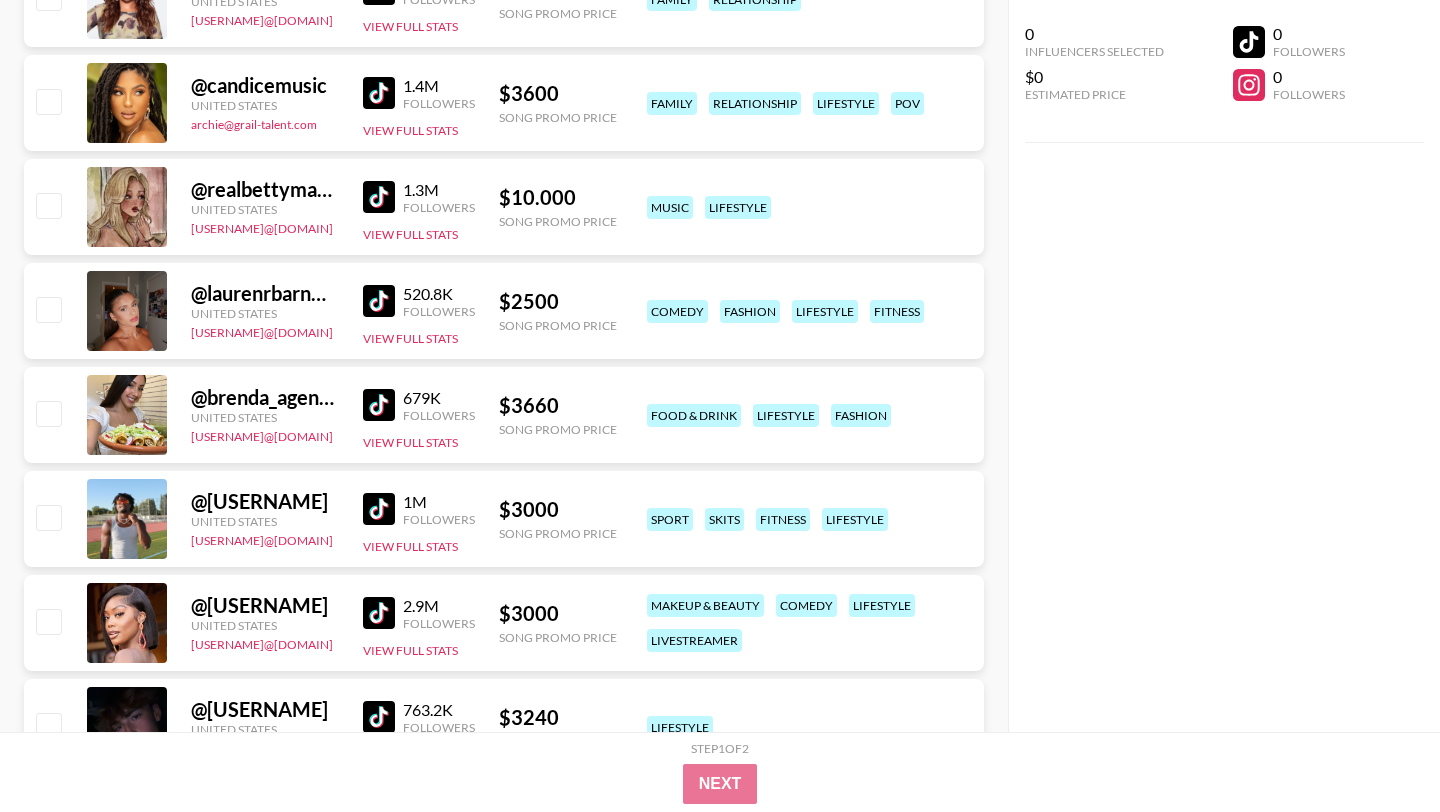 click at bounding box center (383, 509) 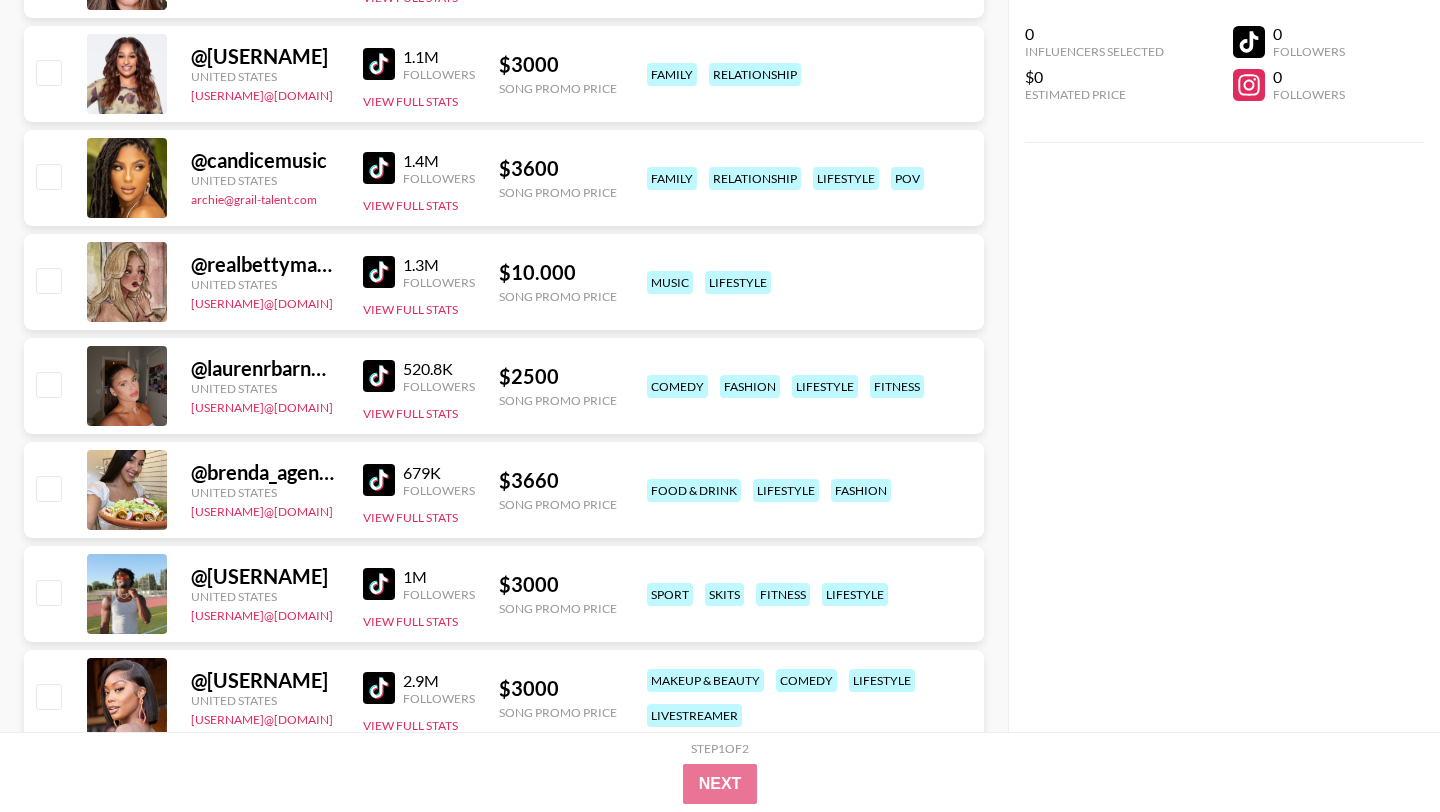 scroll, scrollTop: 15671, scrollLeft: 0, axis: vertical 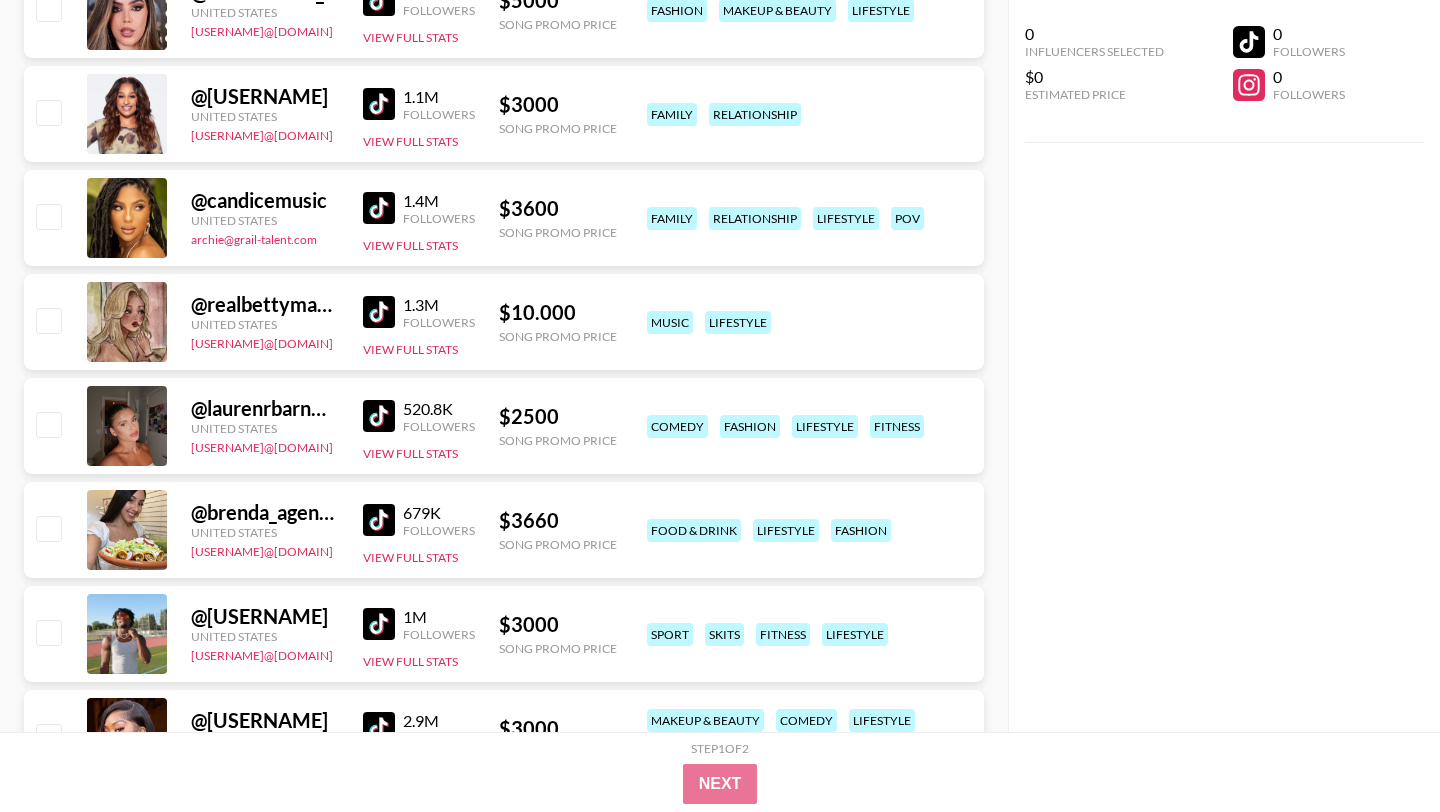 click at bounding box center [379, 416] 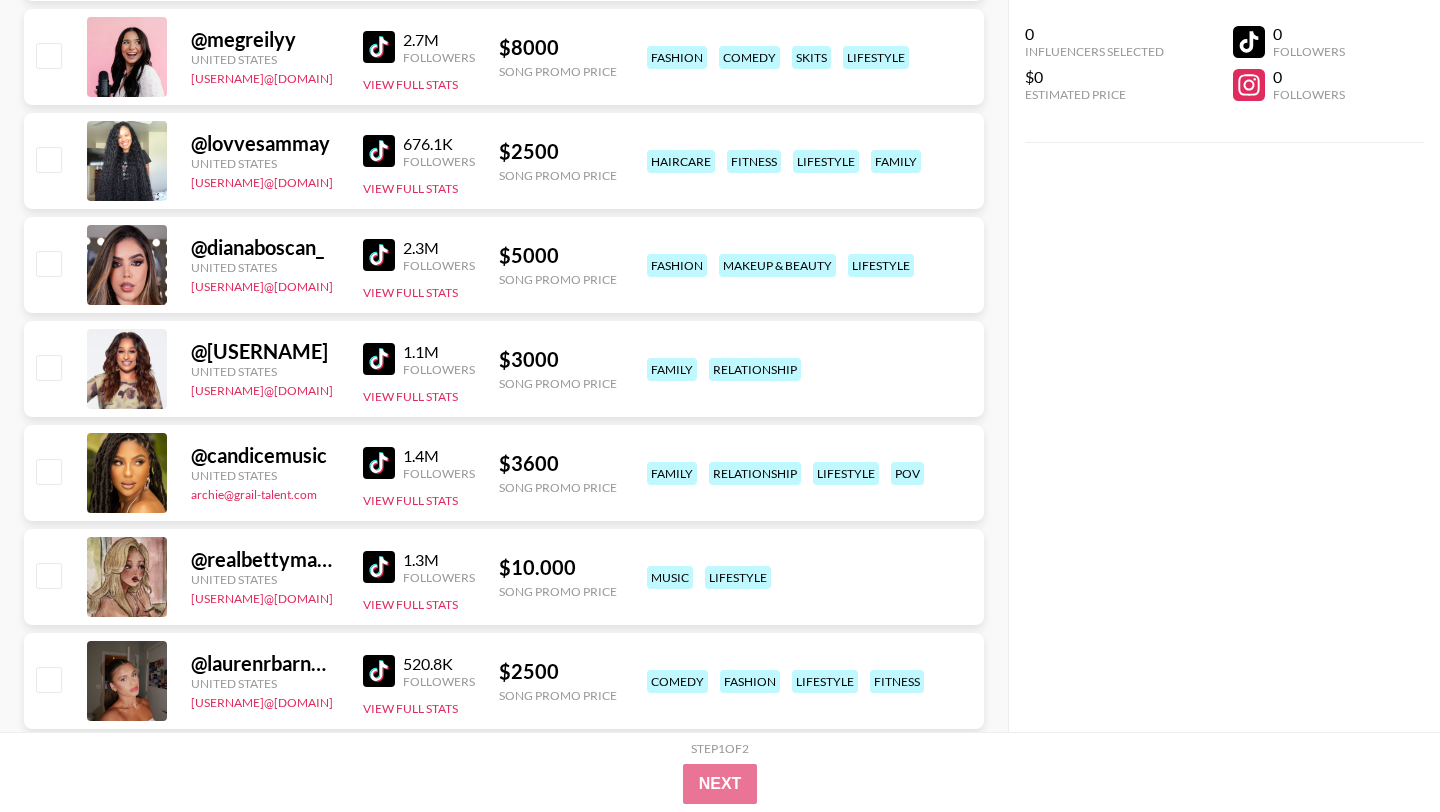 scroll, scrollTop: 15409, scrollLeft: 0, axis: vertical 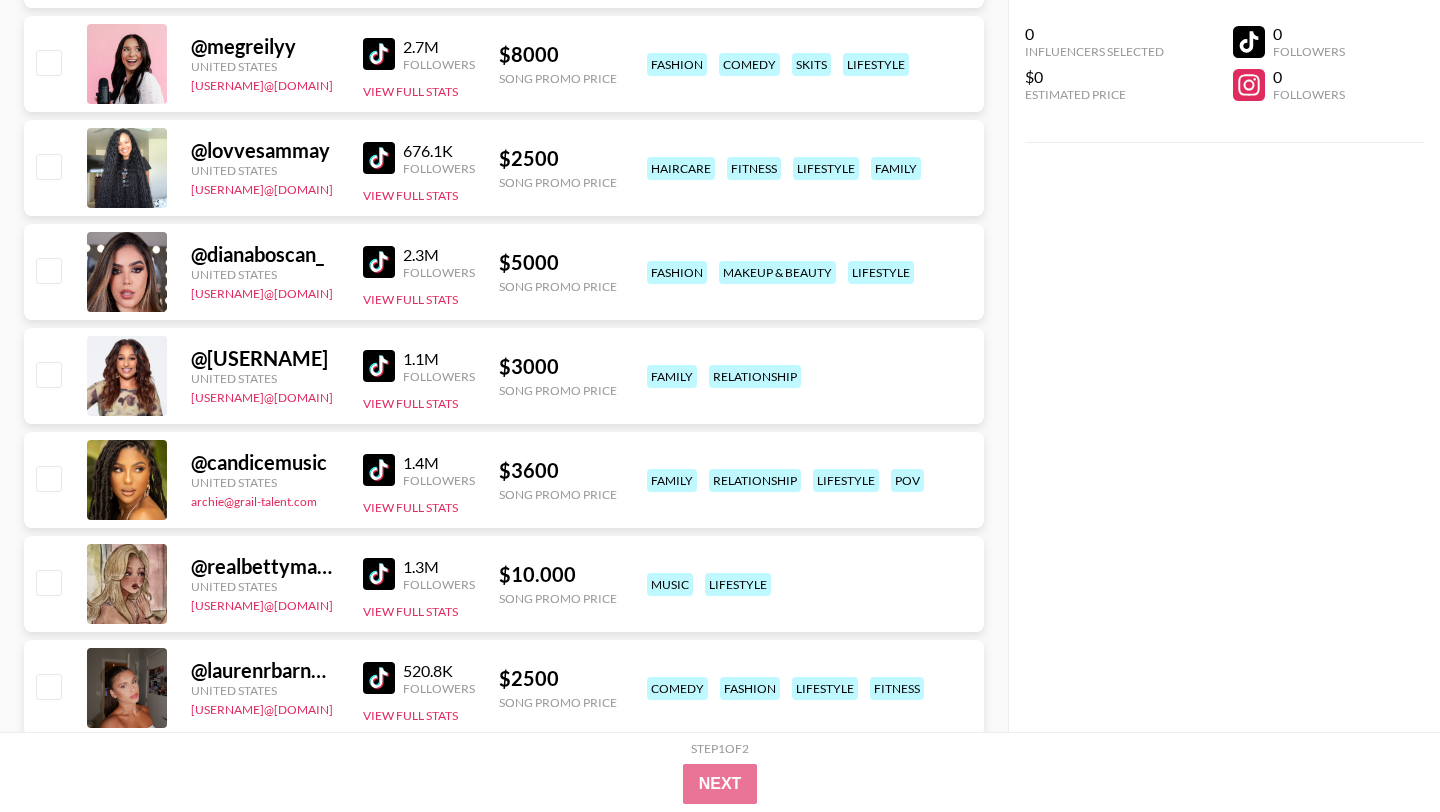 click at bounding box center (379, 574) 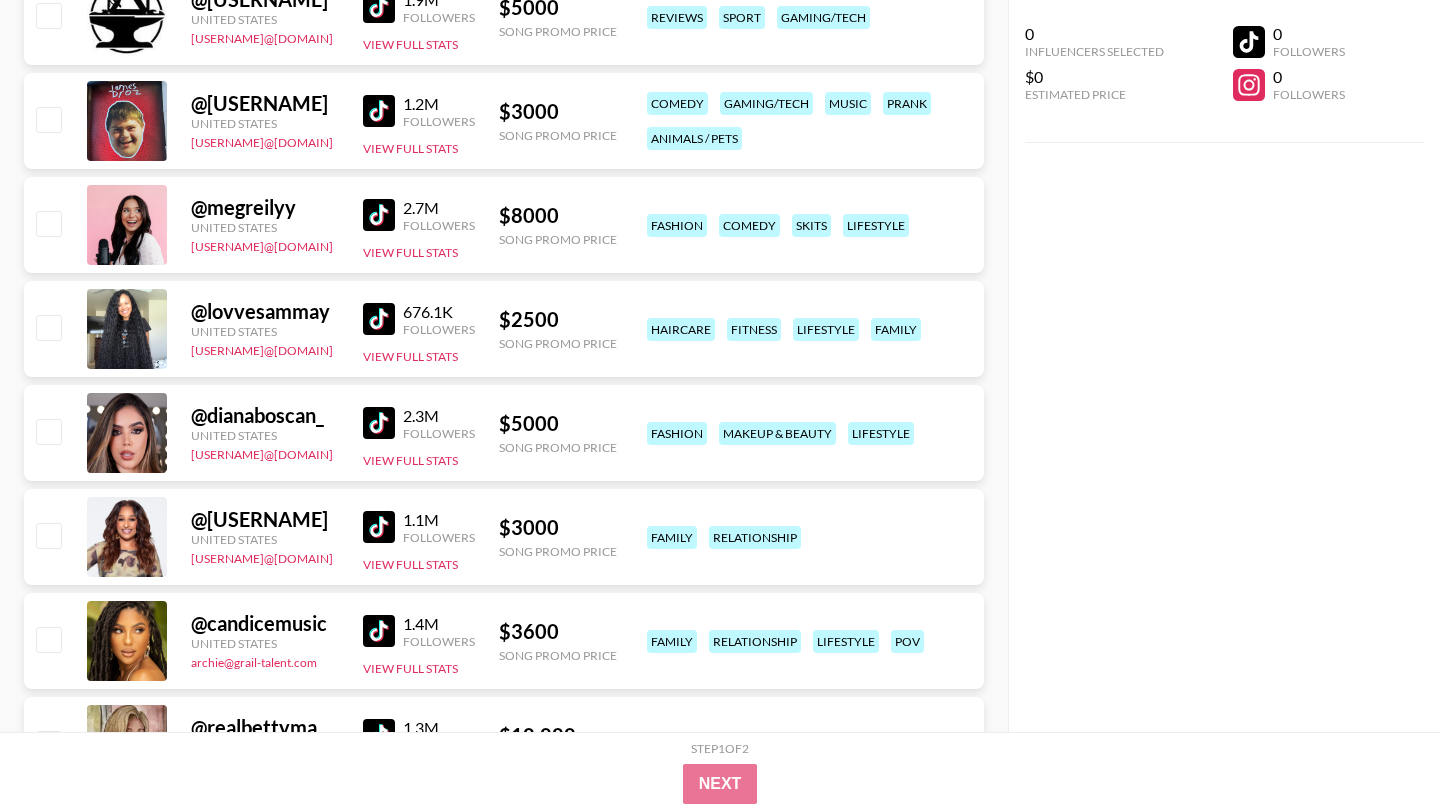 scroll, scrollTop: 15221, scrollLeft: 0, axis: vertical 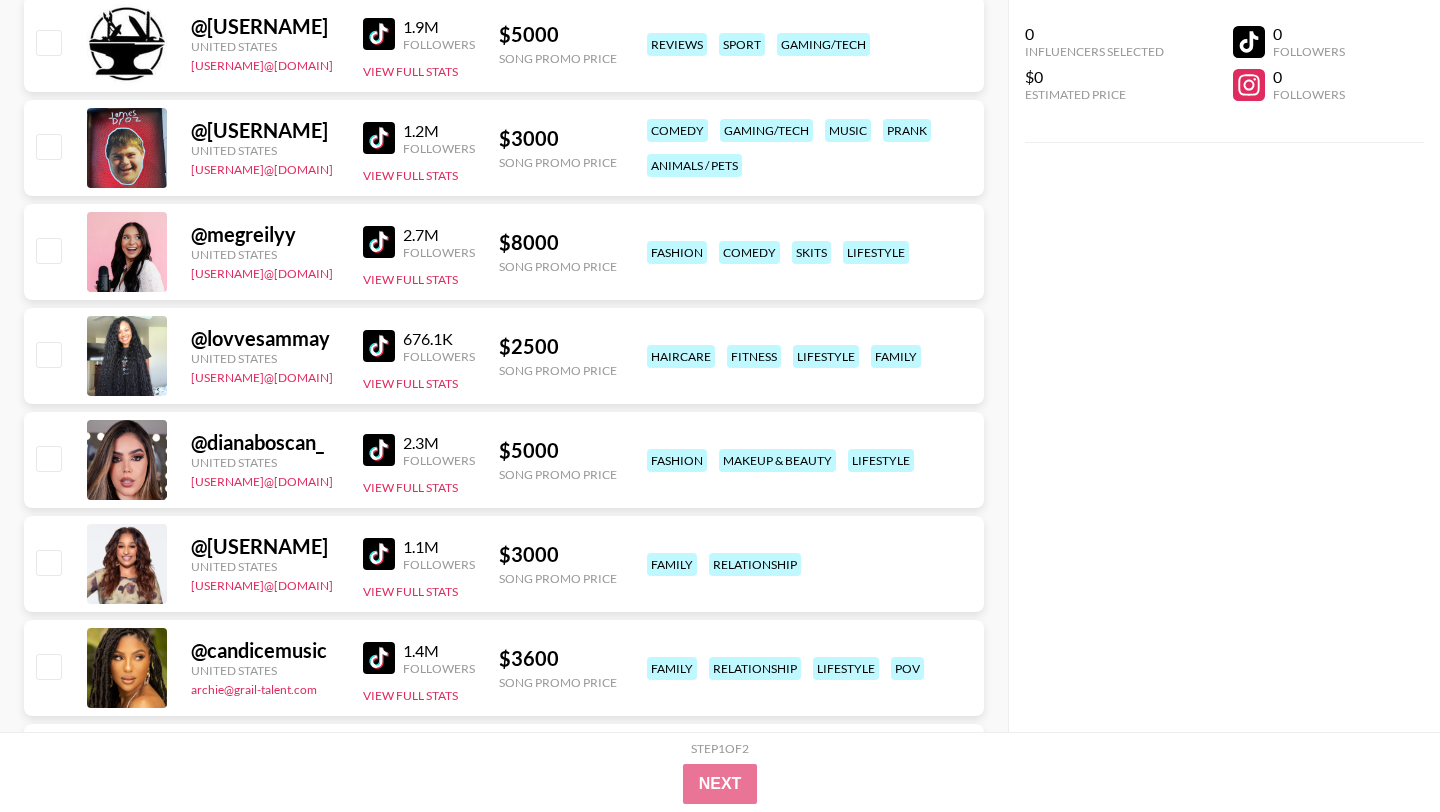 click at bounding box center [379, 450] 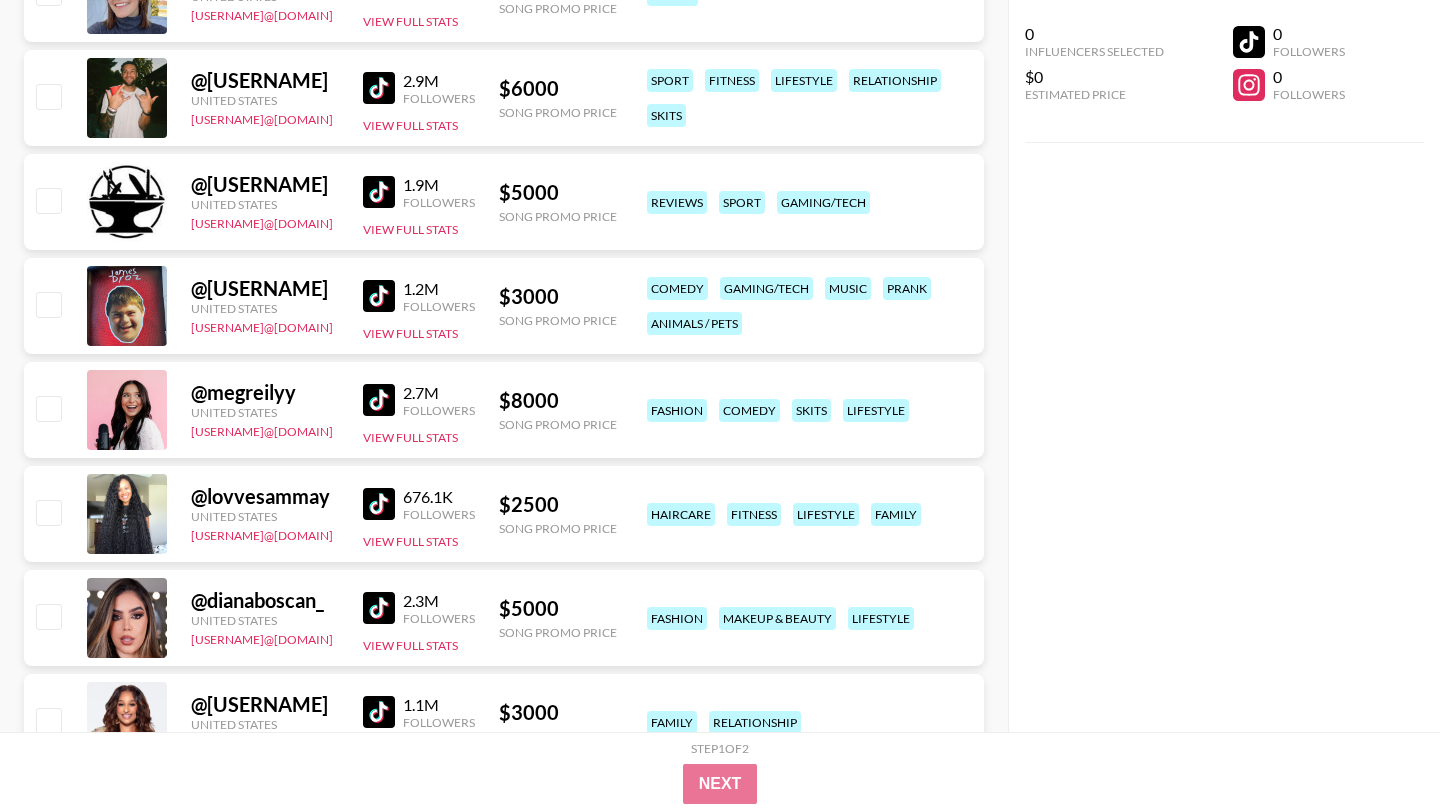 click at bounding box center [379, 400] 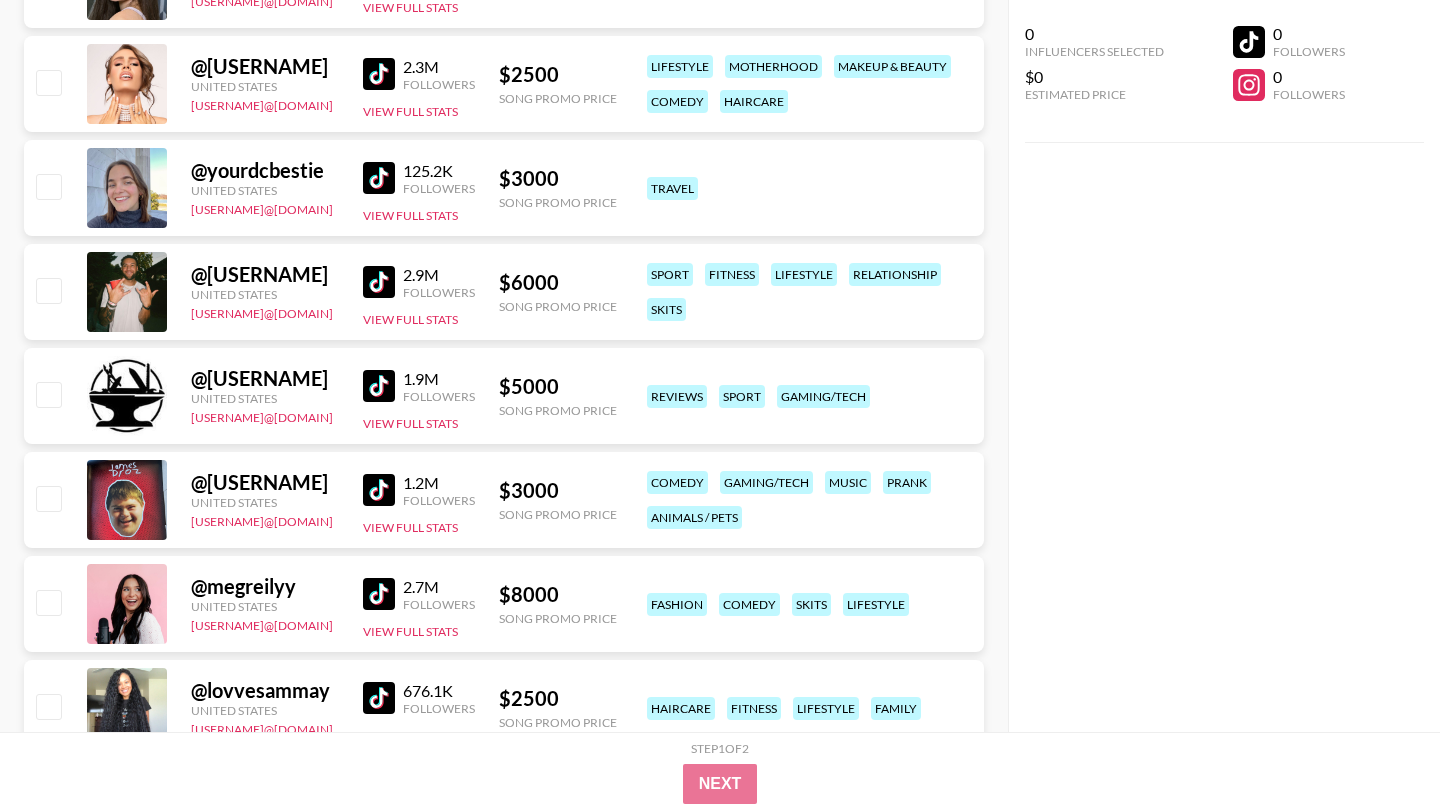 scroll, scrollTop: 14859, scrollLeft: 0, axis: vertical 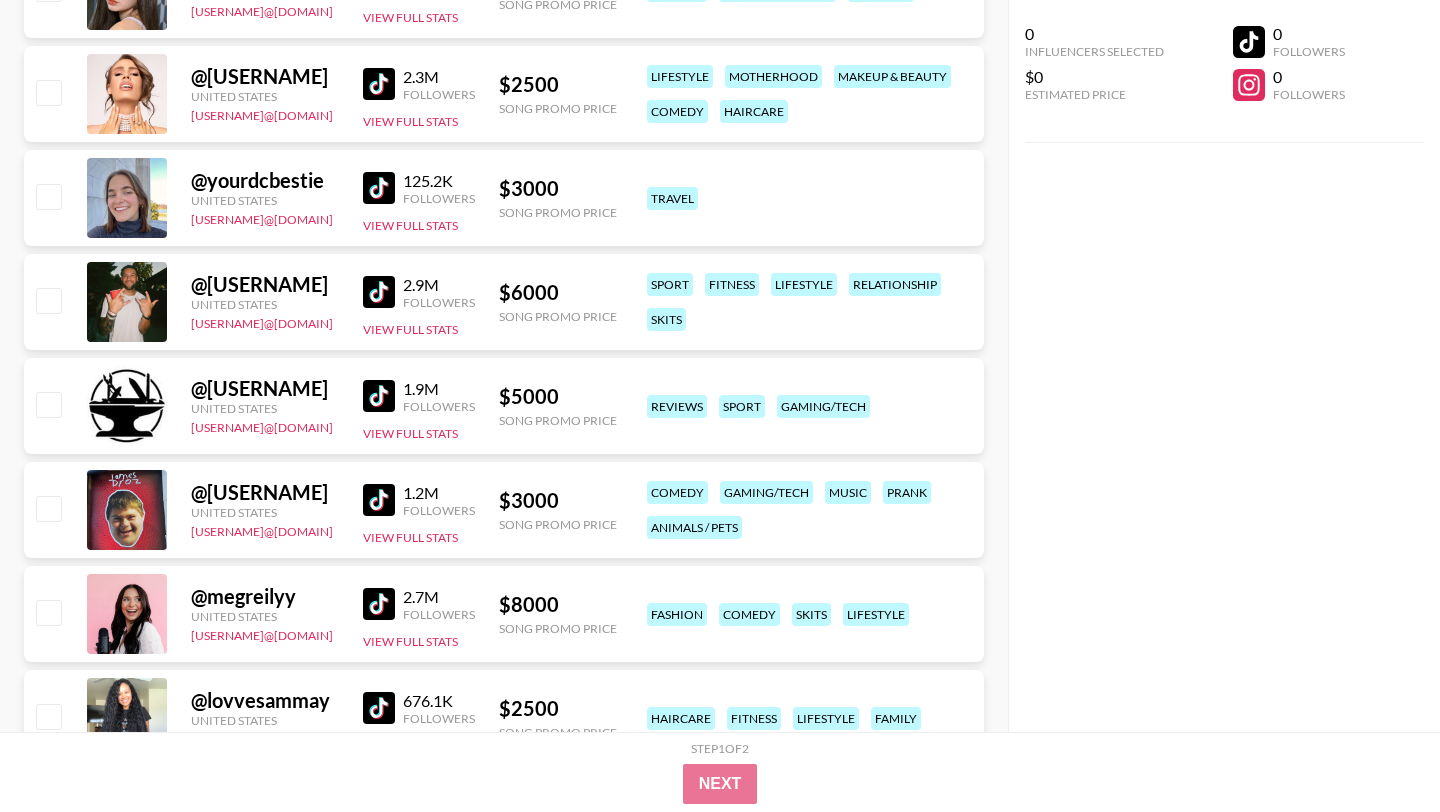 click on "United States" at bounding box center (265, 304) 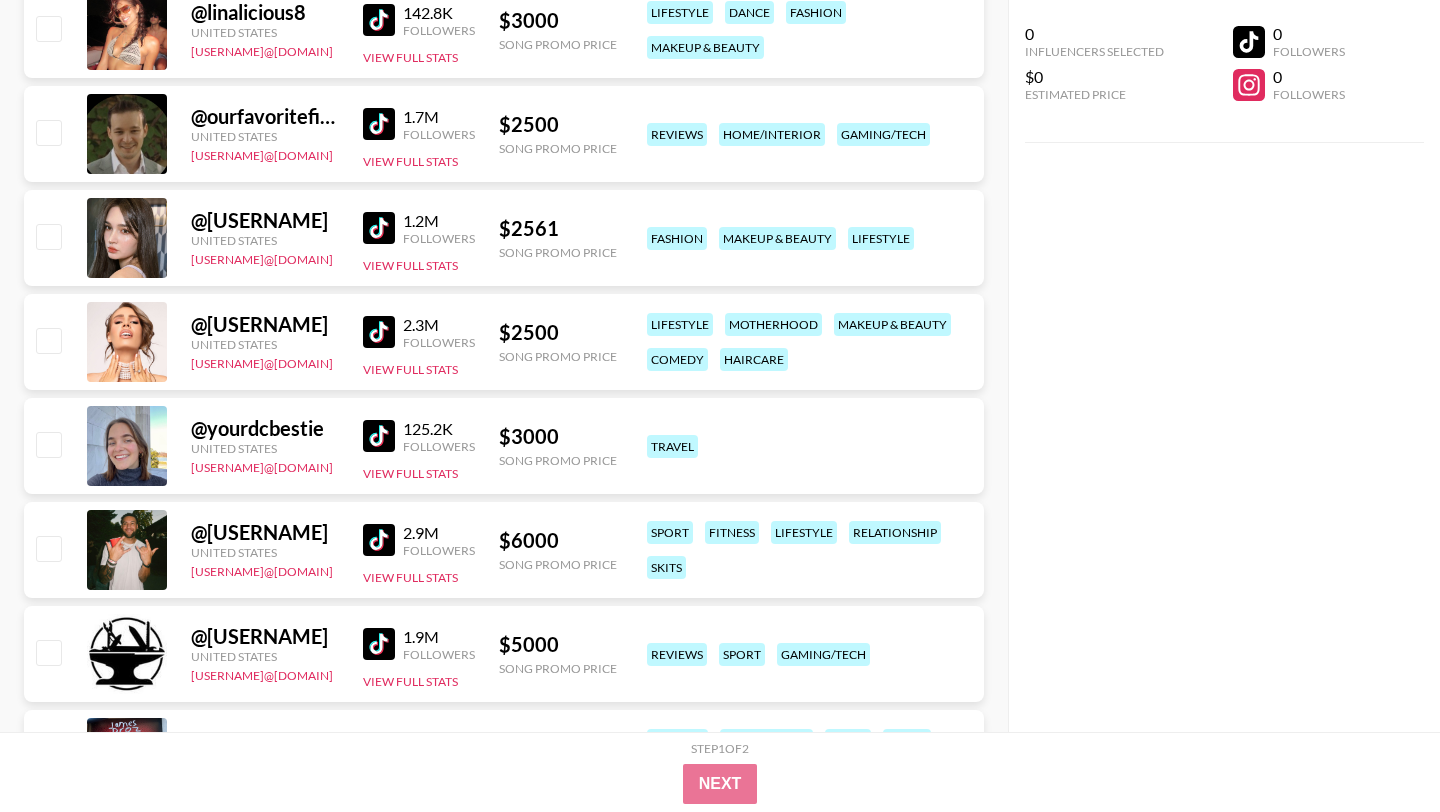 scroll, scrollTop: 14598, scrollLeft: 0, axis: vertical 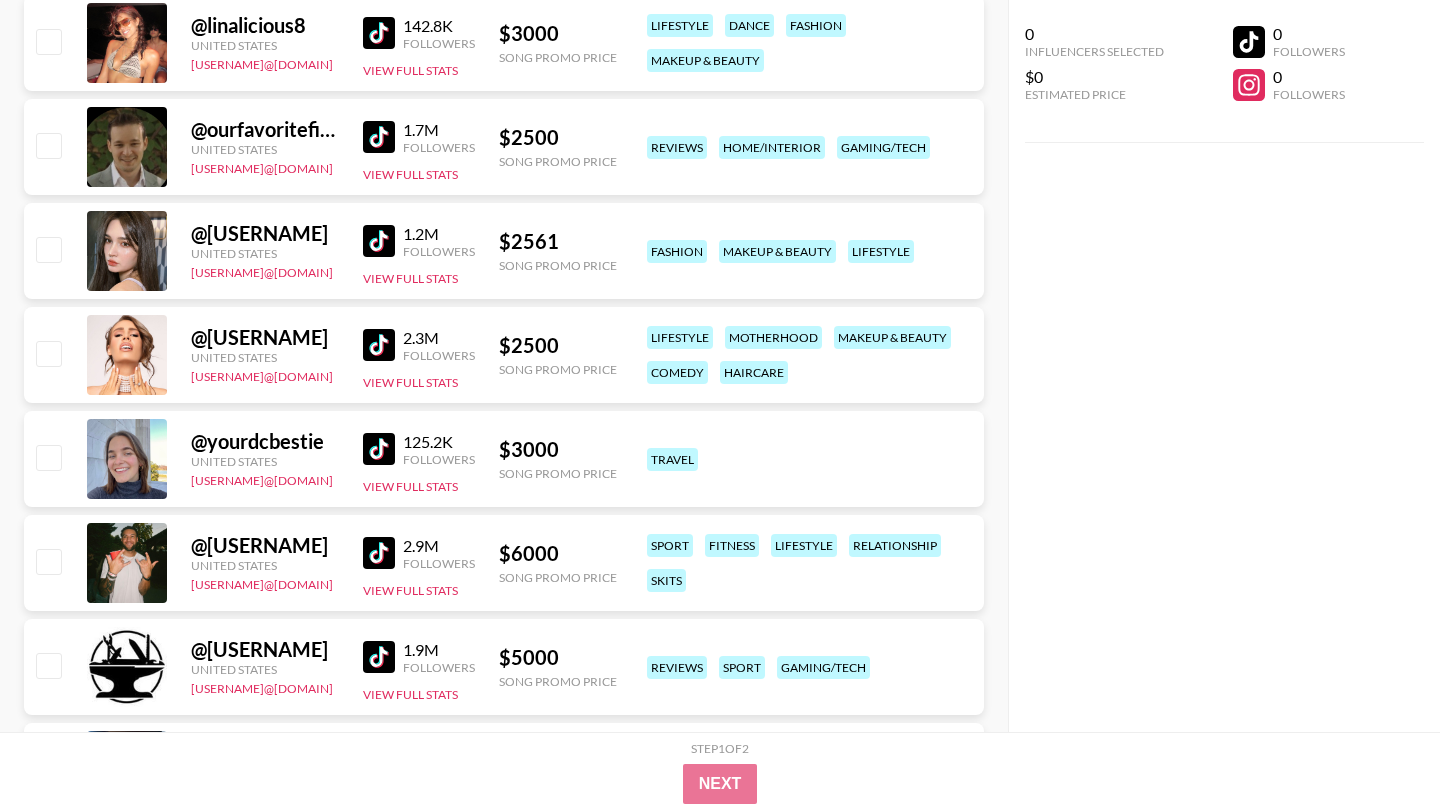 click at bounding box center (379, 345) 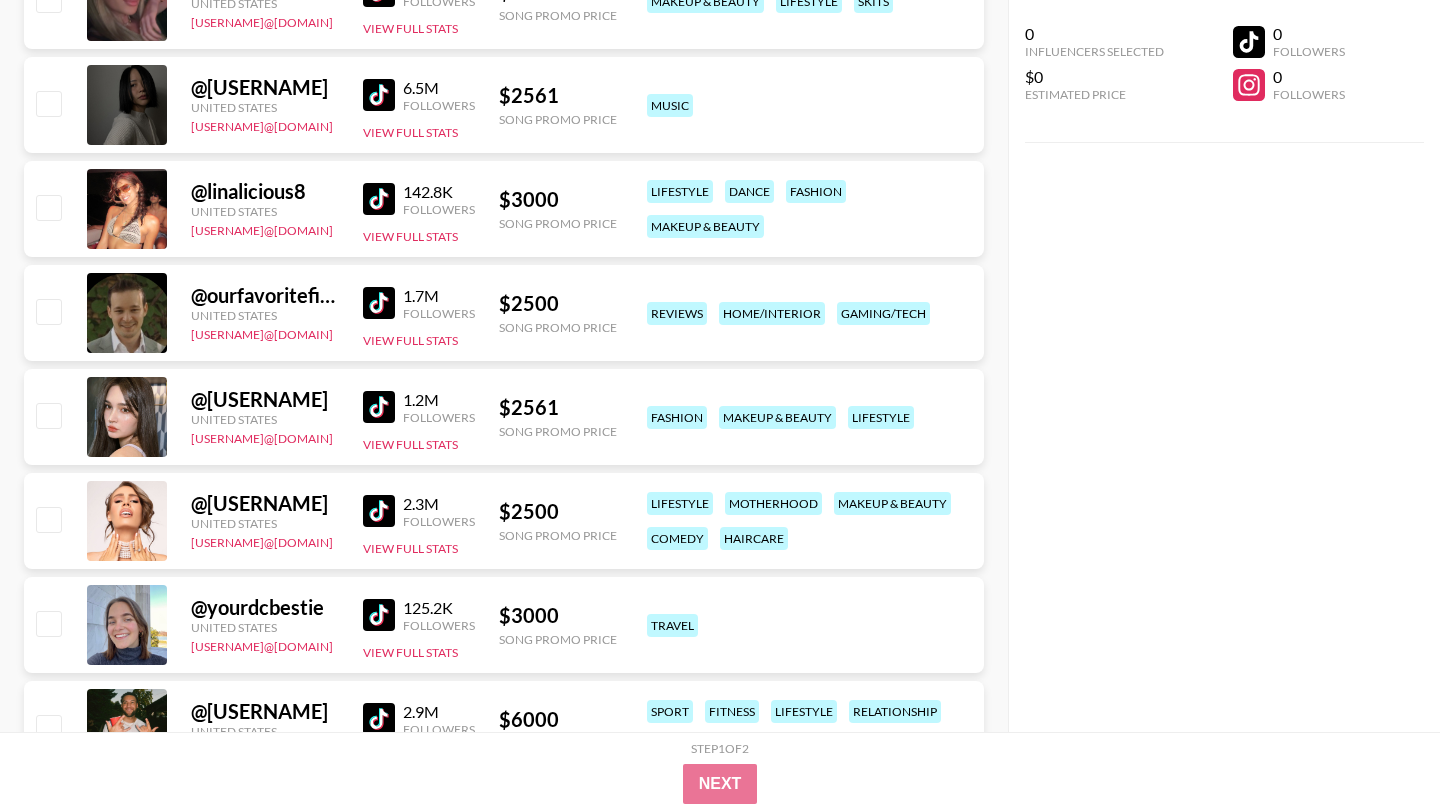 scroll, scrollTop: 14415, scrollLeft: 0, axis: vertical 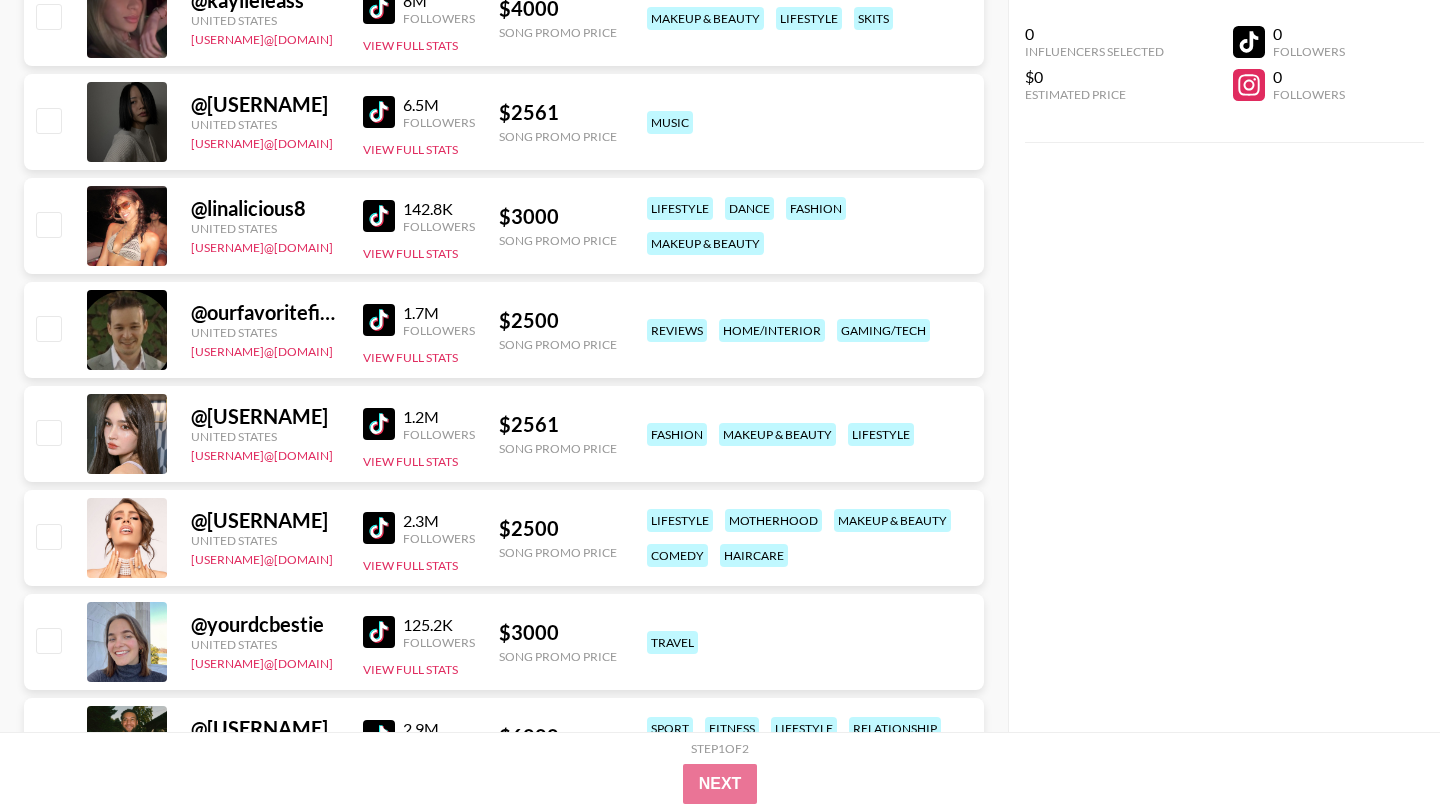 click at bounding box center [379, 424] 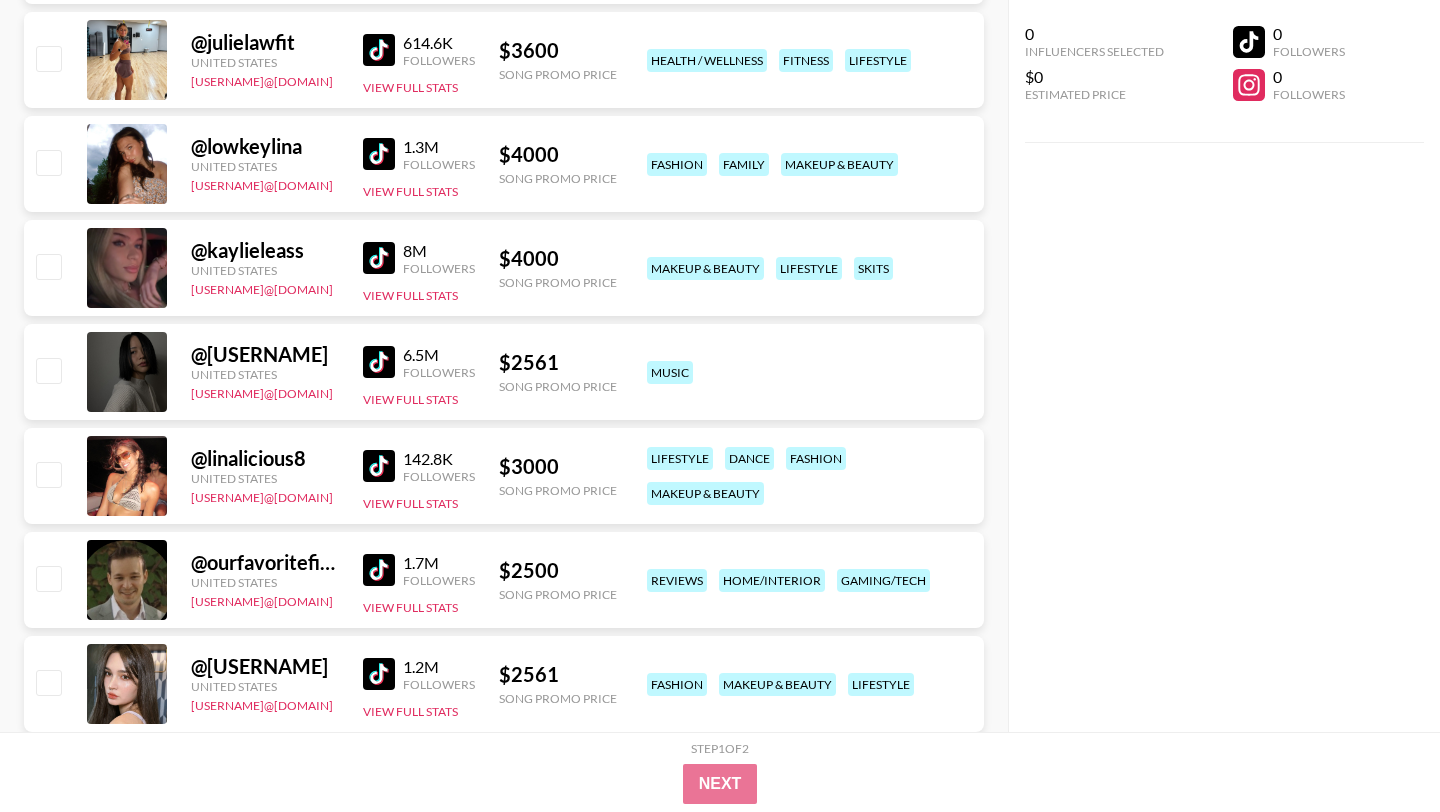 click at bounding box center (379, 466) 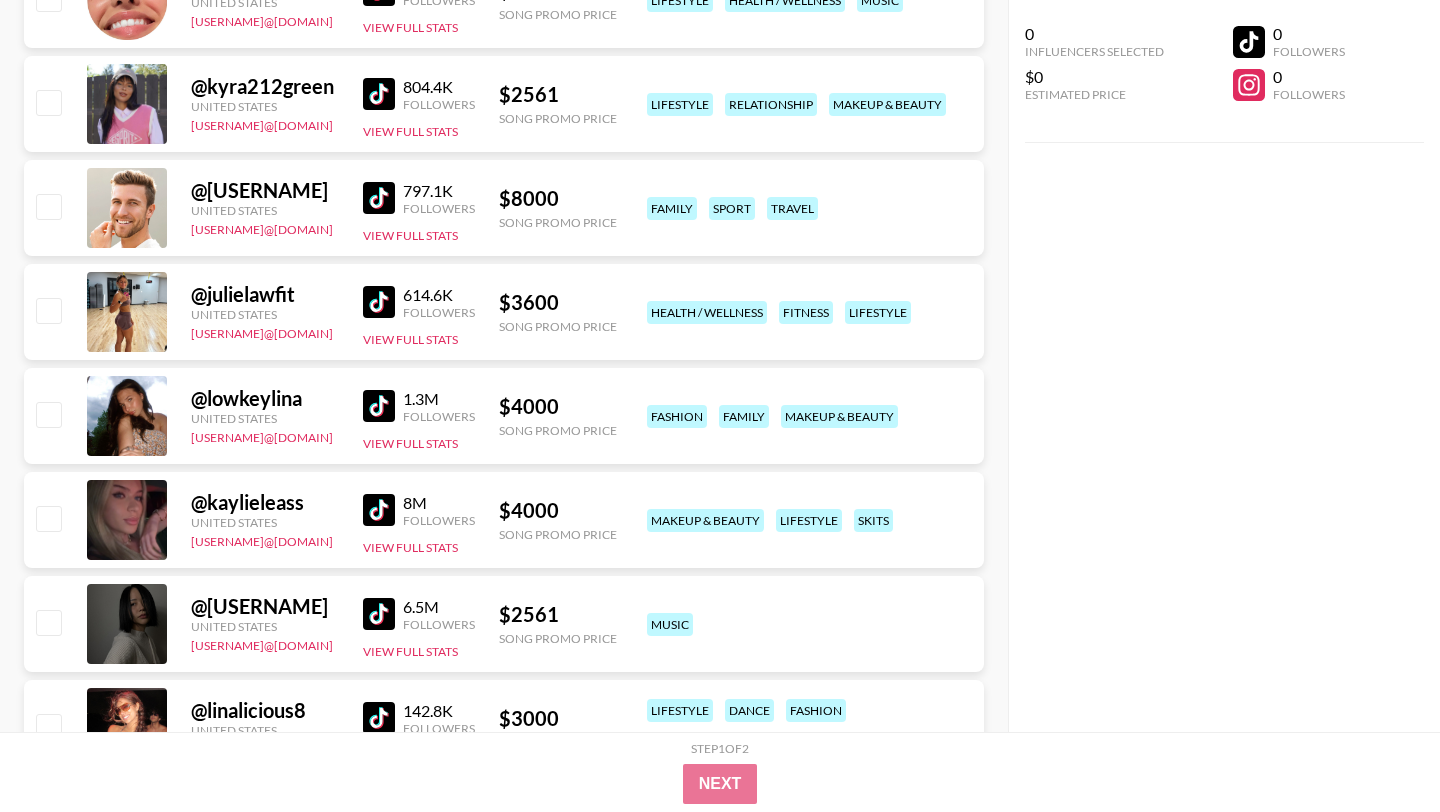 scroll, scrollTop: 13892, scrollLeft: 0, axis: vertical 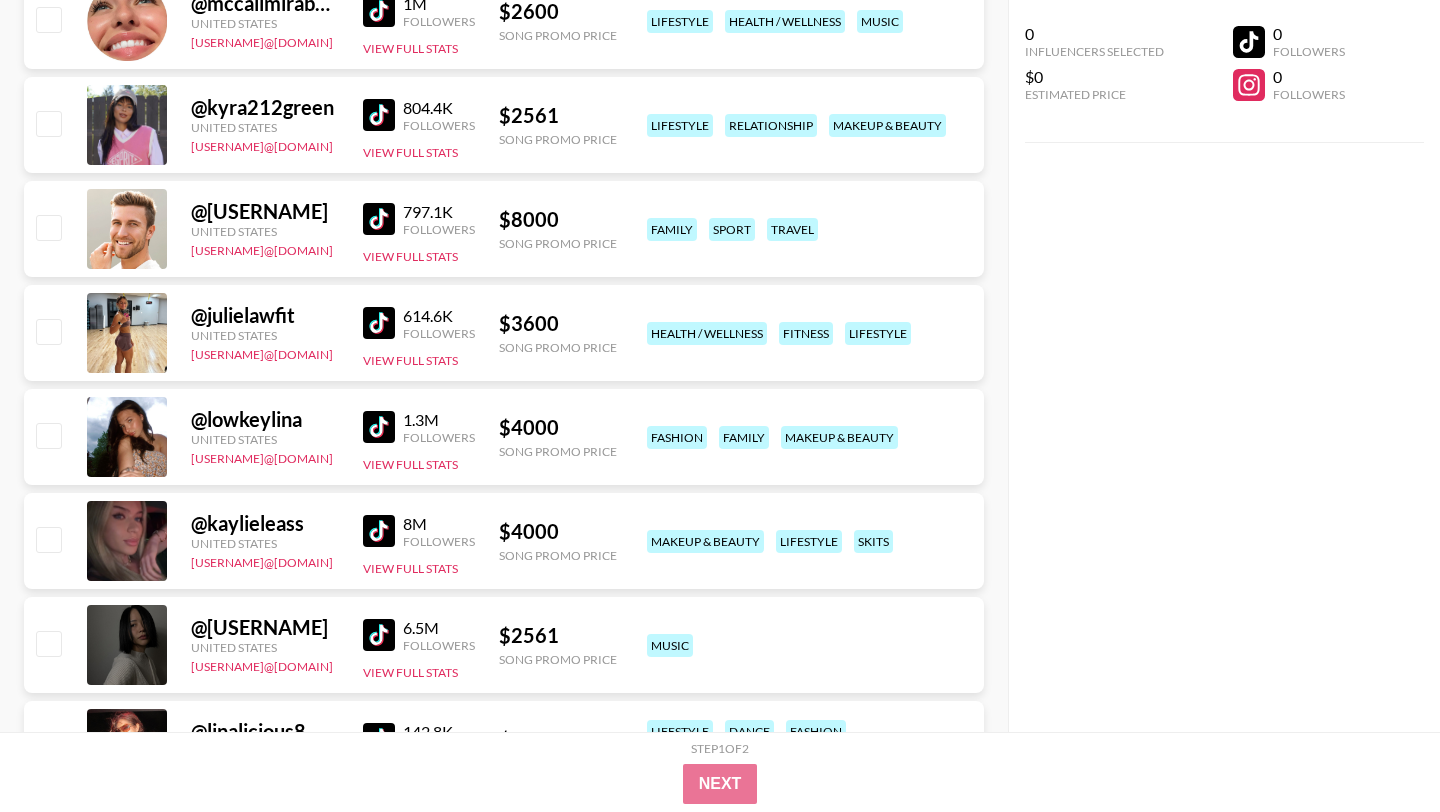 click at bounding box center [379, 635] 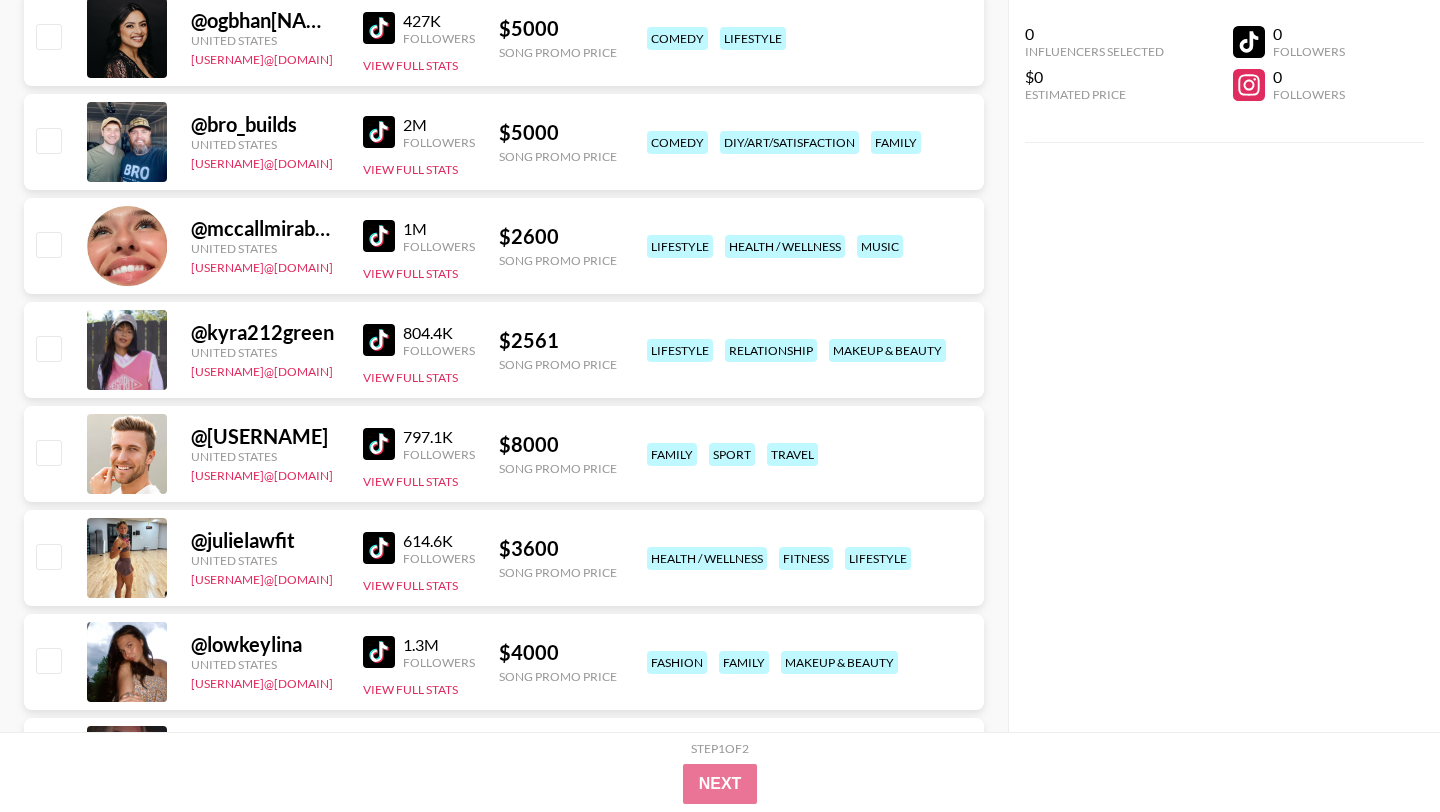 scroll, scrollTop: 13656, scrollLeft: 0, axis: vertical 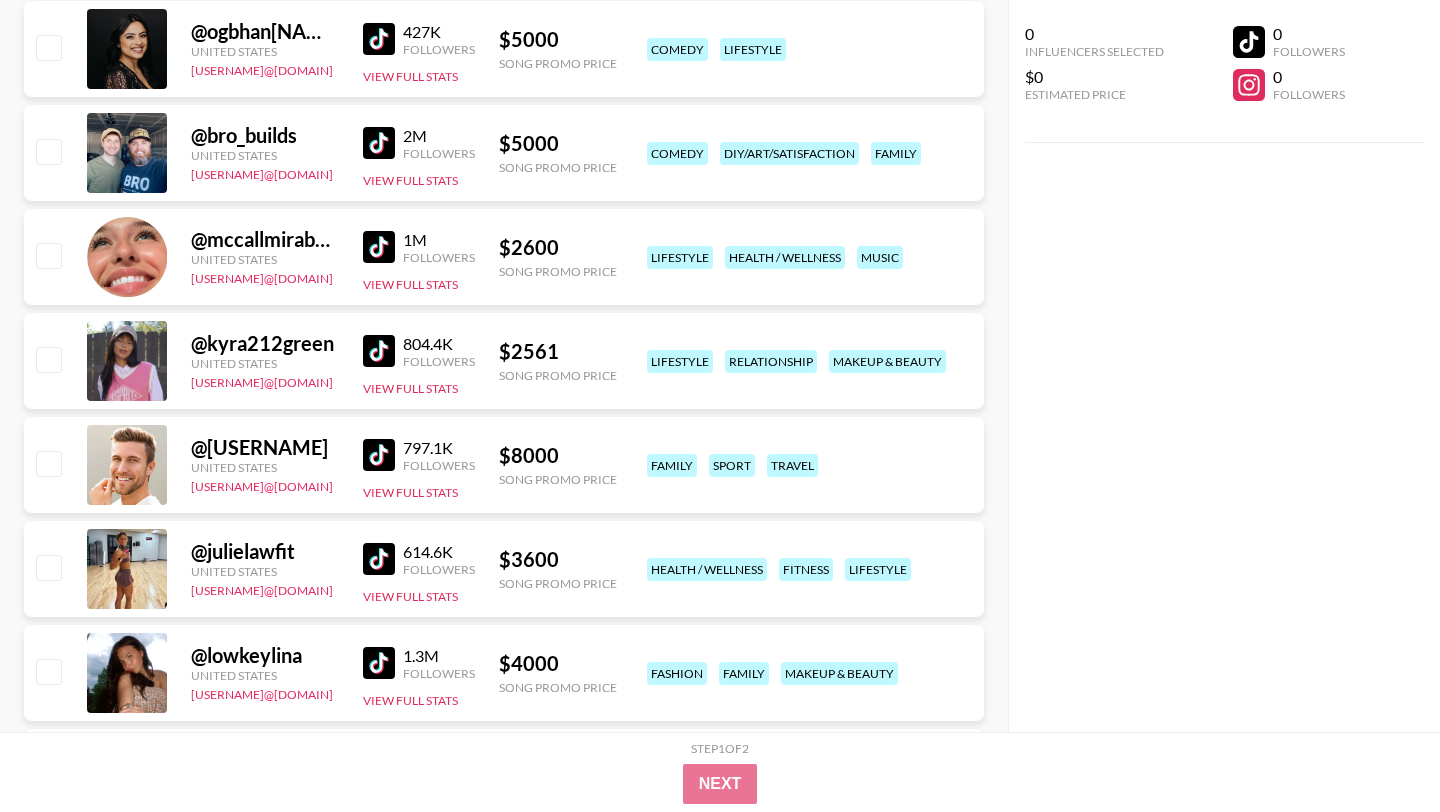 click at bounding box center [379, 351] 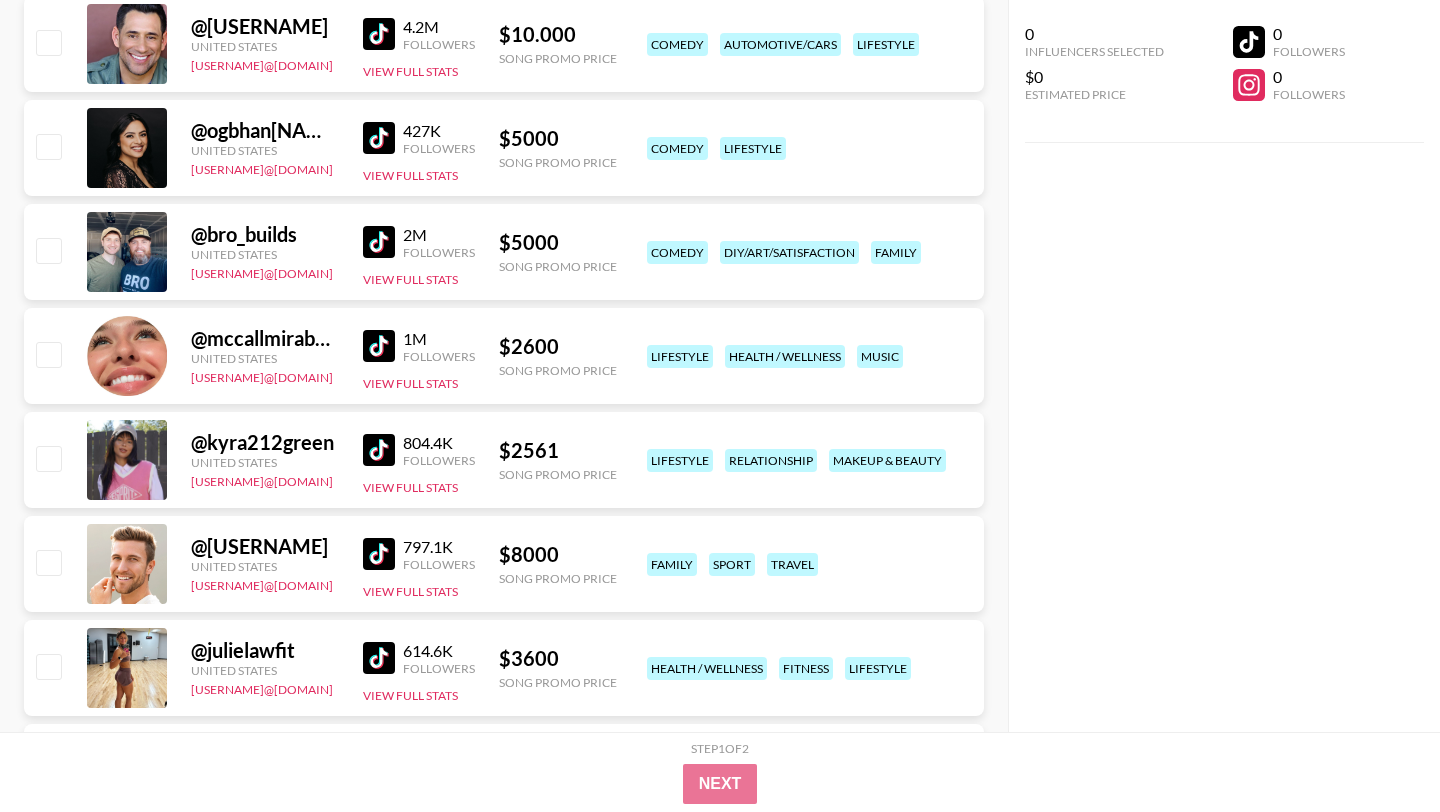 scroll, scrollTop: 13425, scrollLeft: 0, axis: vertical 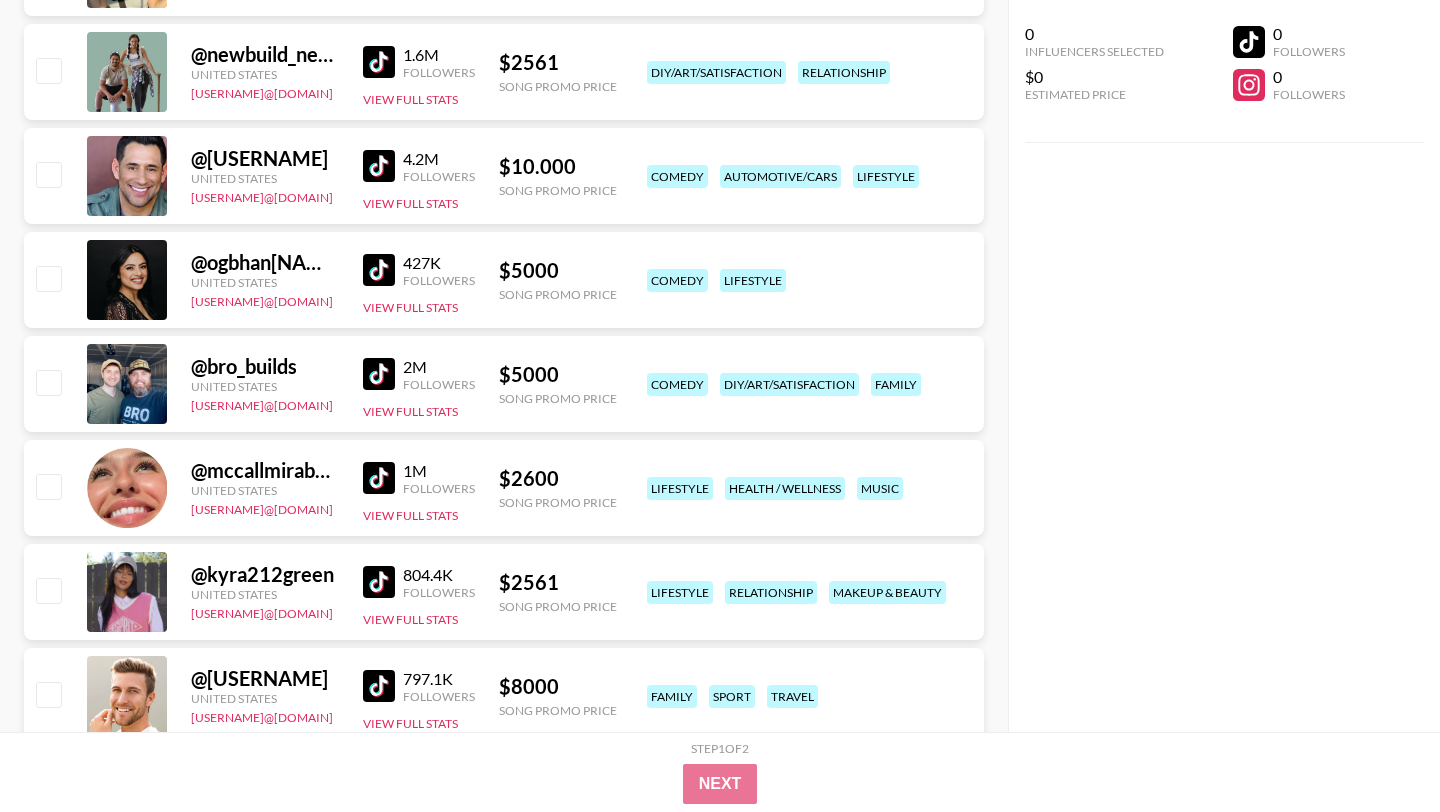 click at bounding box center [379, 478] 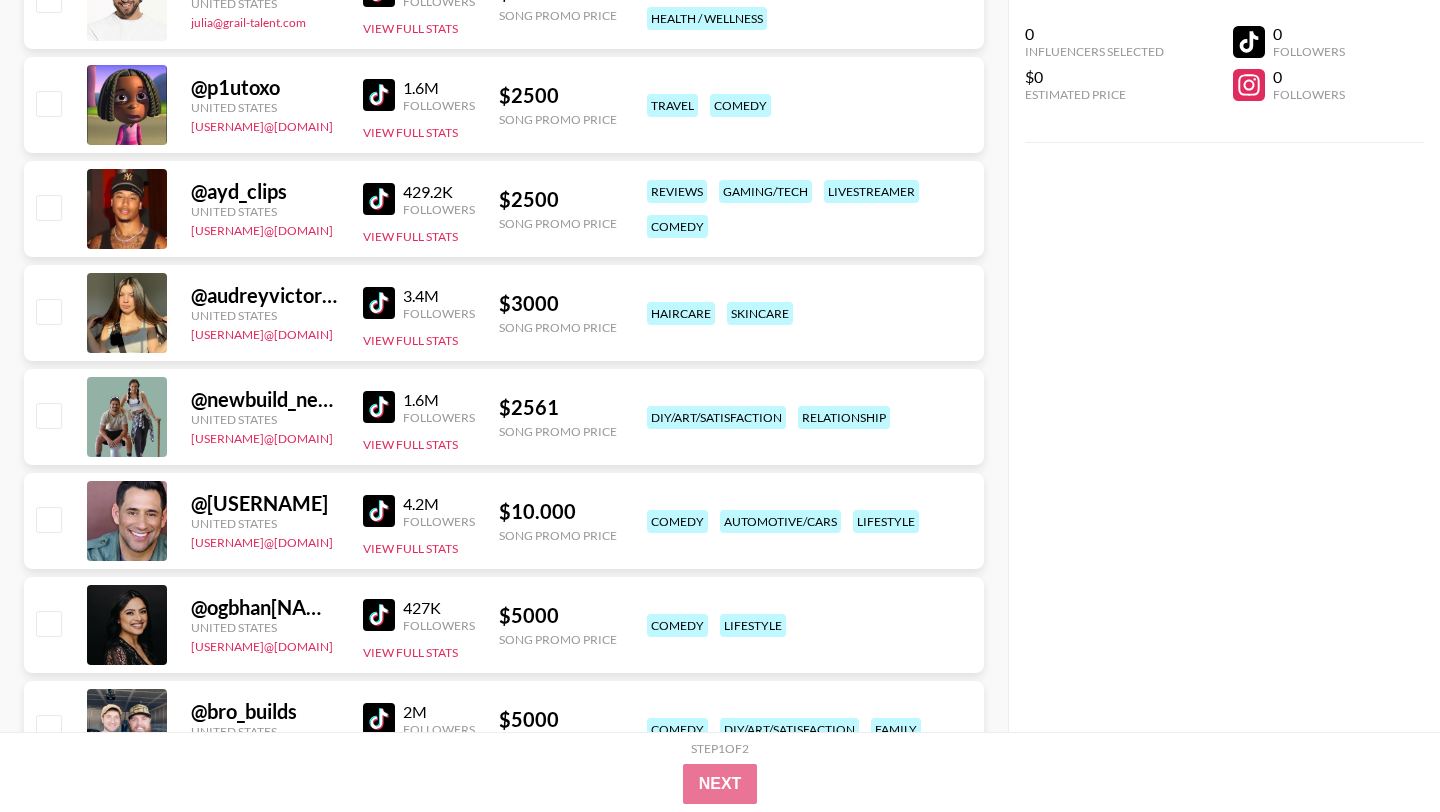 scroll, scrollTop: 13075, scrollLeft: 0, axis: vertical 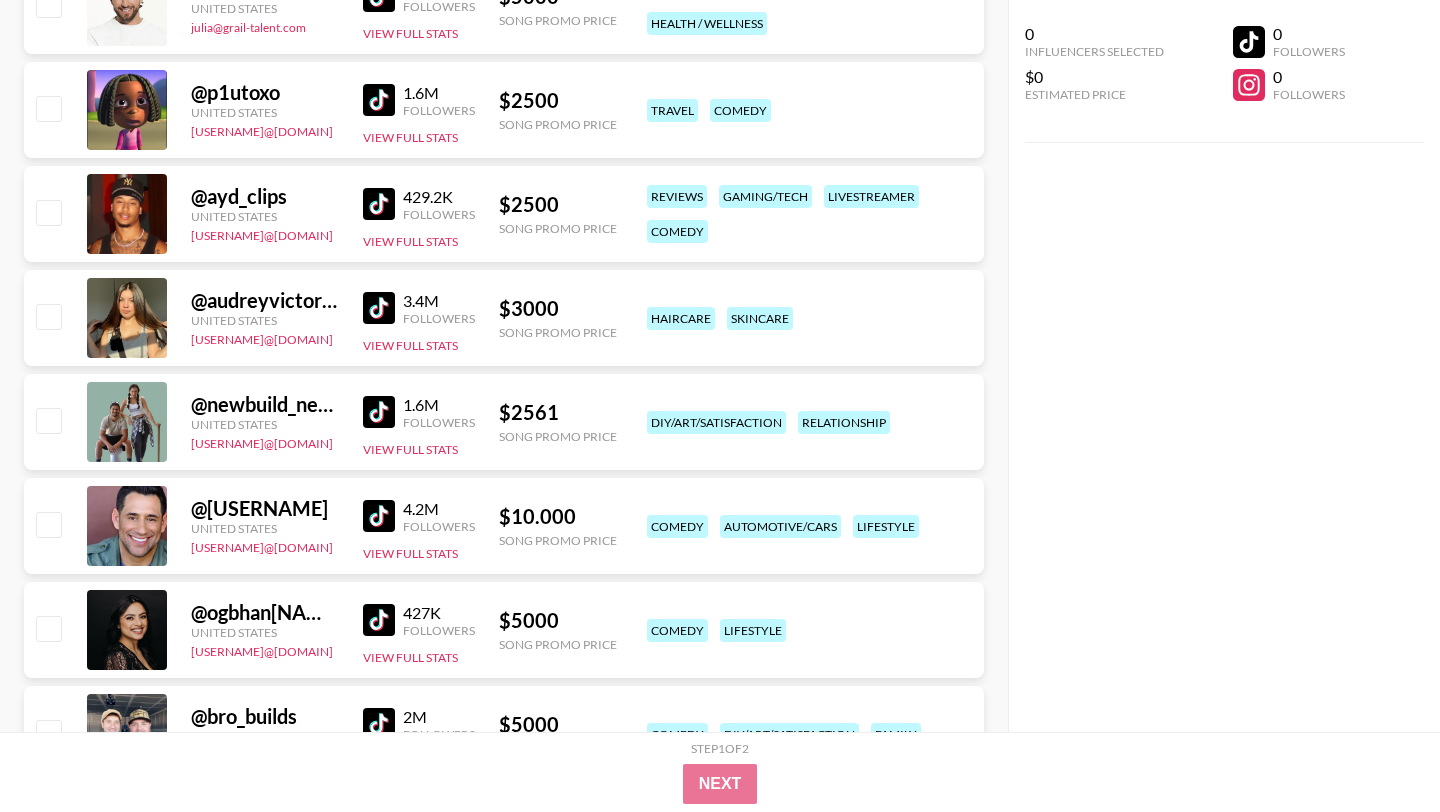 click at bounding box center [379, 412] 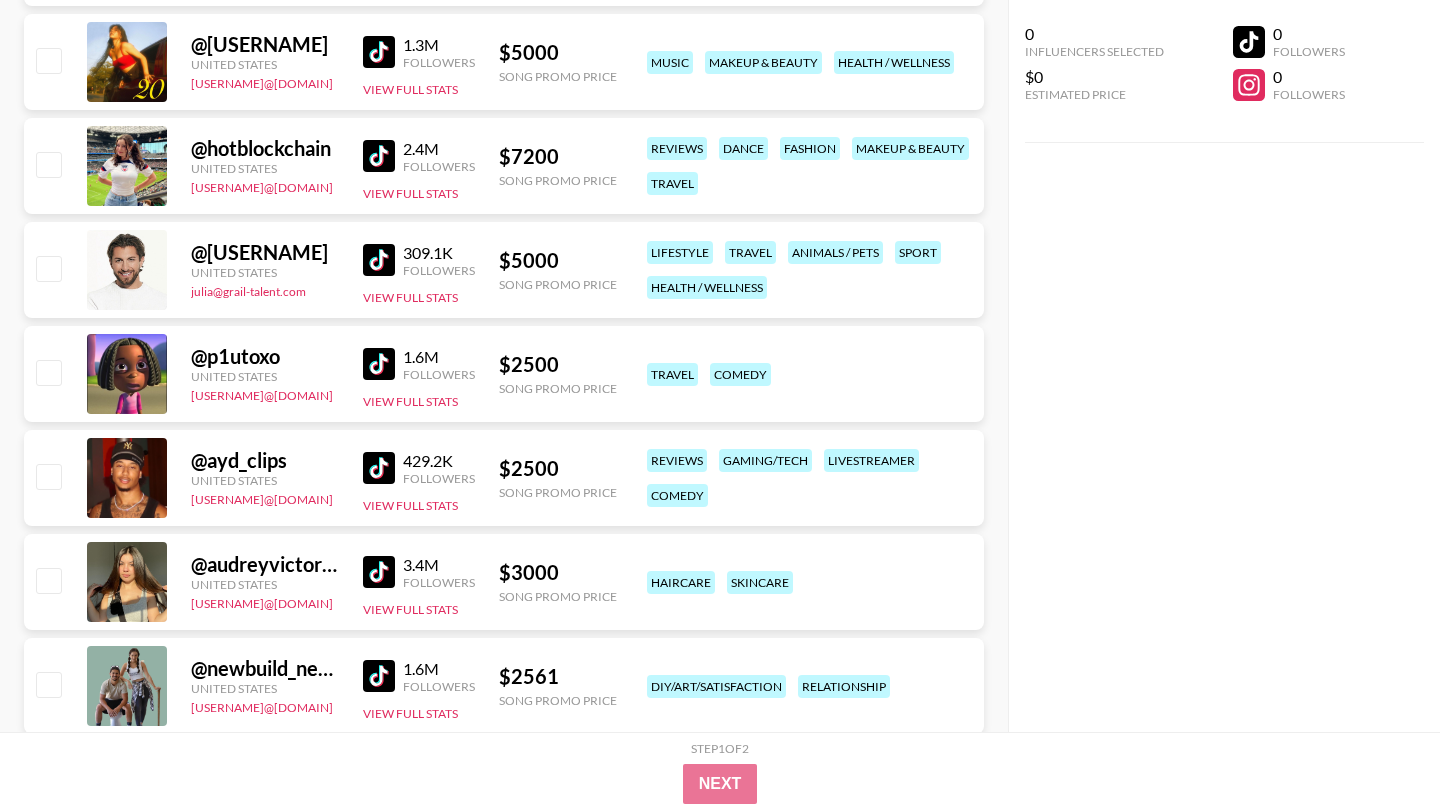 scroll, scrollTop: 12808, scrollLeft: 0, axis: vertical 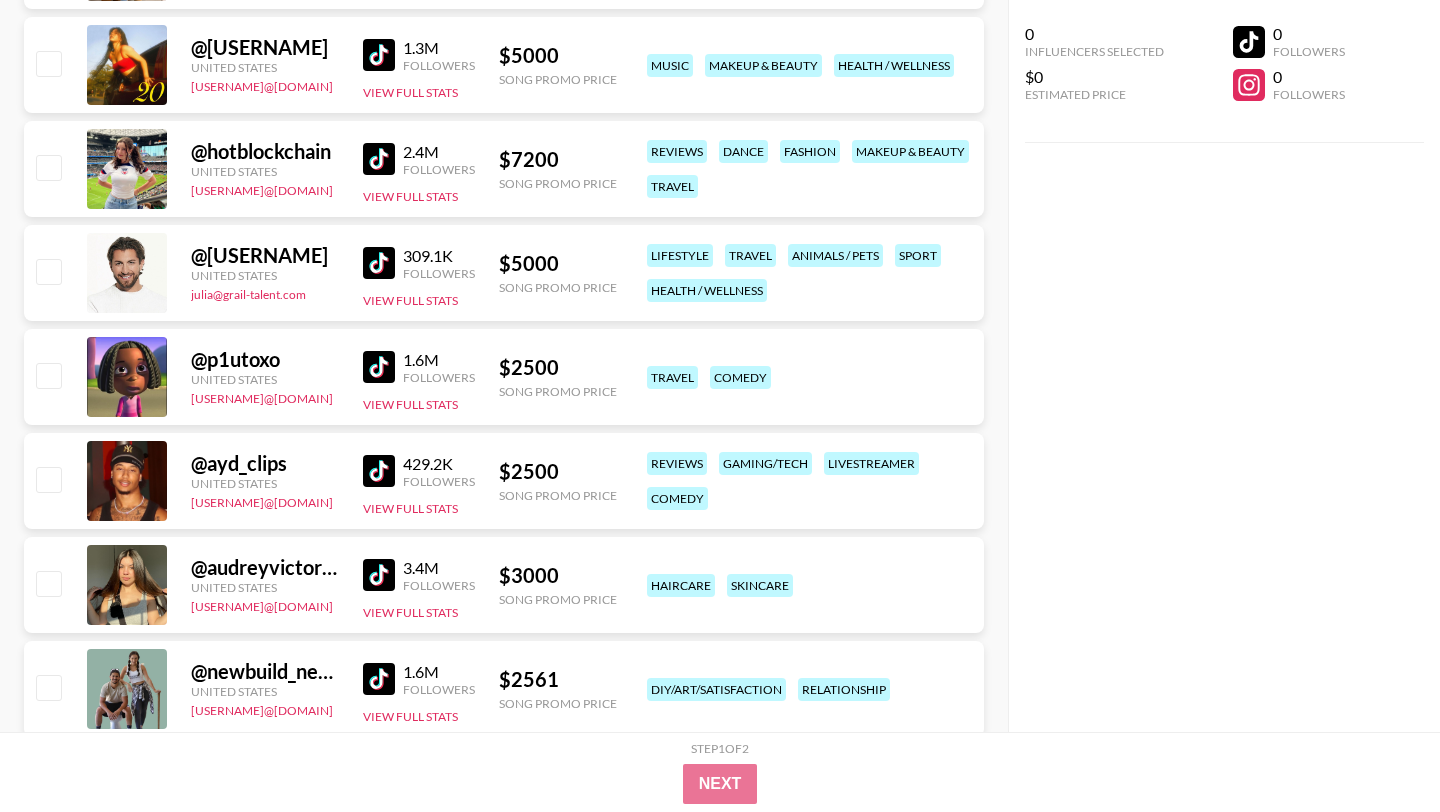 click at bounding box center [379, 367] 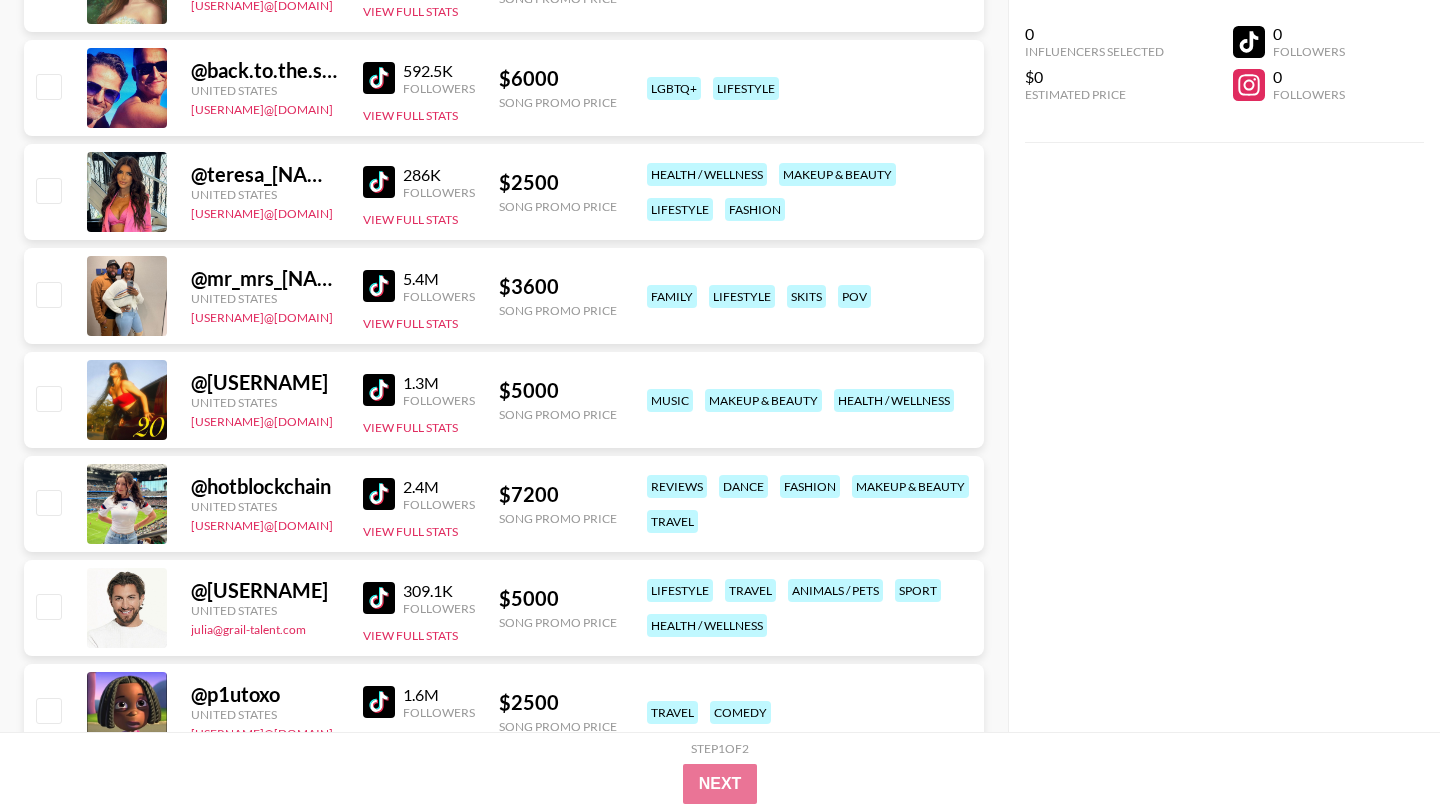 scroll, scrollTop: 12472, scrollLeft: 0, axis: vertical 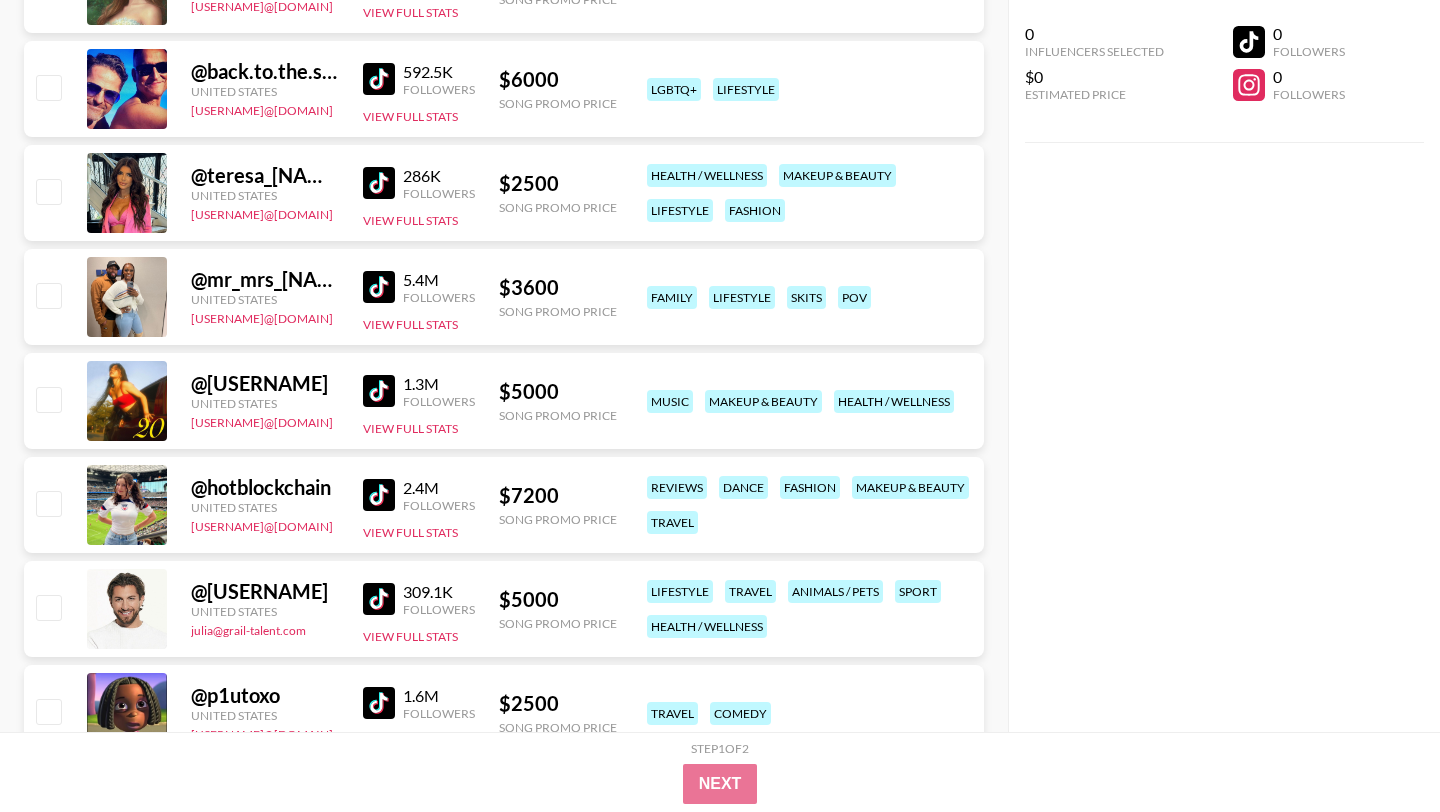 click on "Followers" at bounding box center (439, 401) 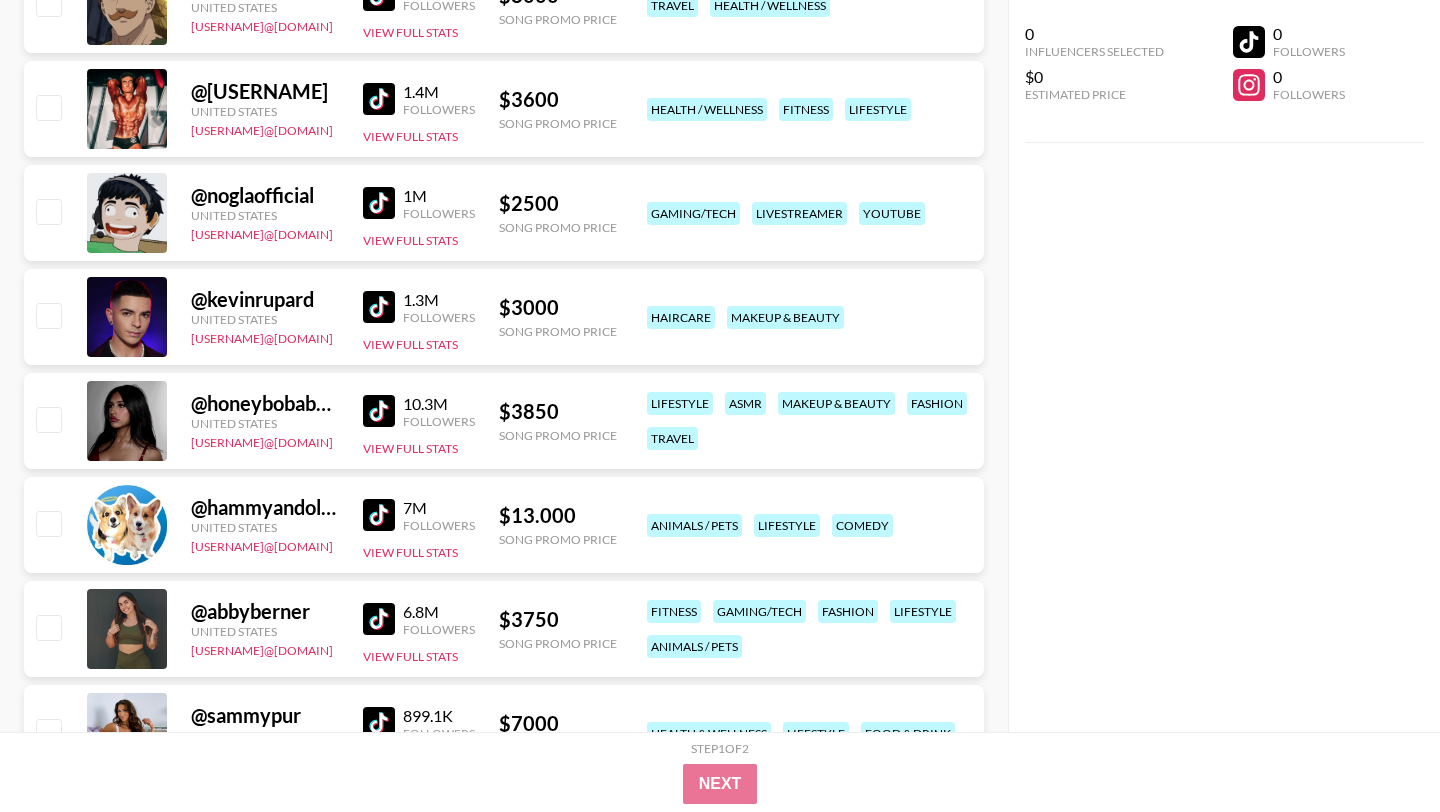 scroll, scrollTop: 11515, scrollLeft: 0, axis: vertical 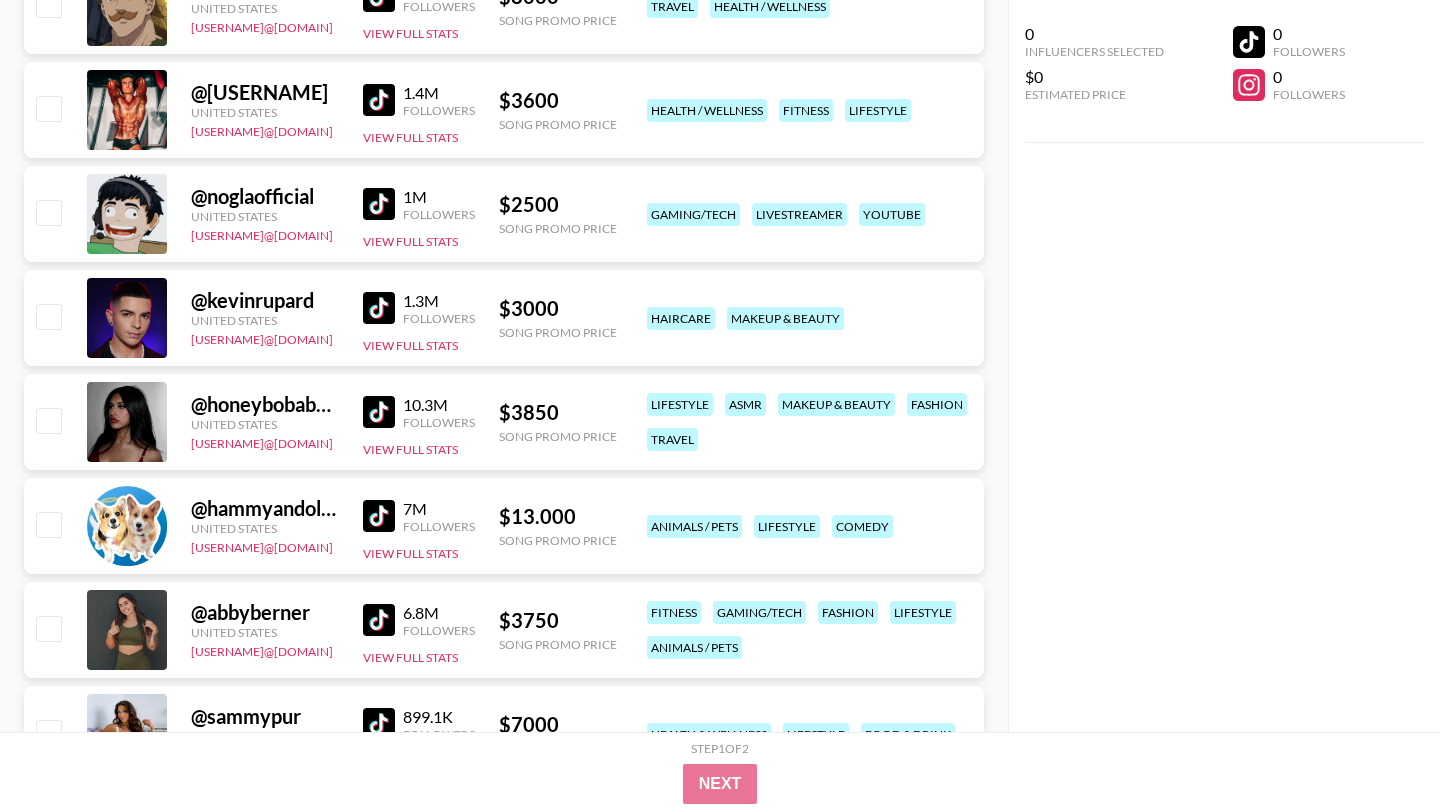 click at bounding box center [379, 412] 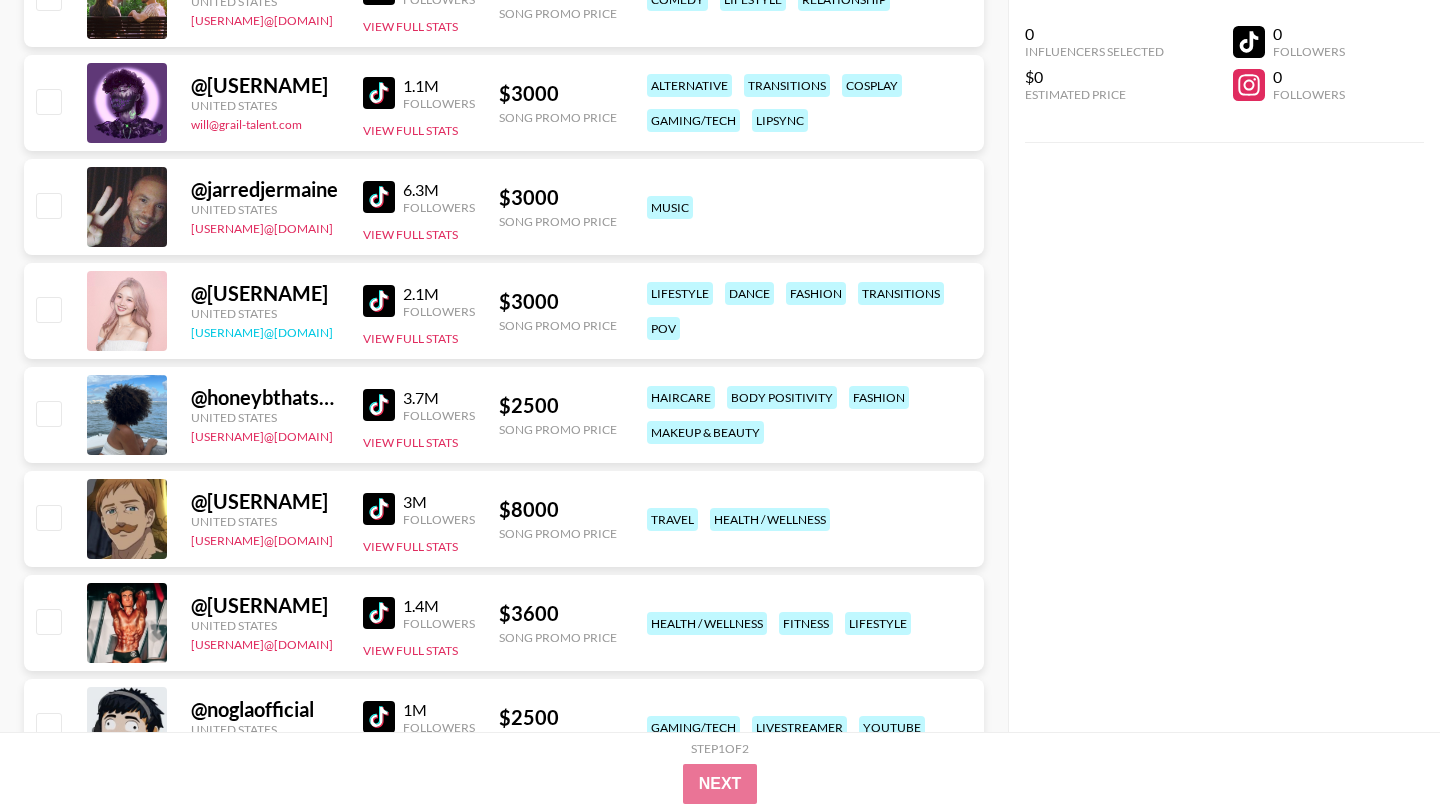 scroll, scrollTop: 11001, scrollLeft: 0, axis: vertical 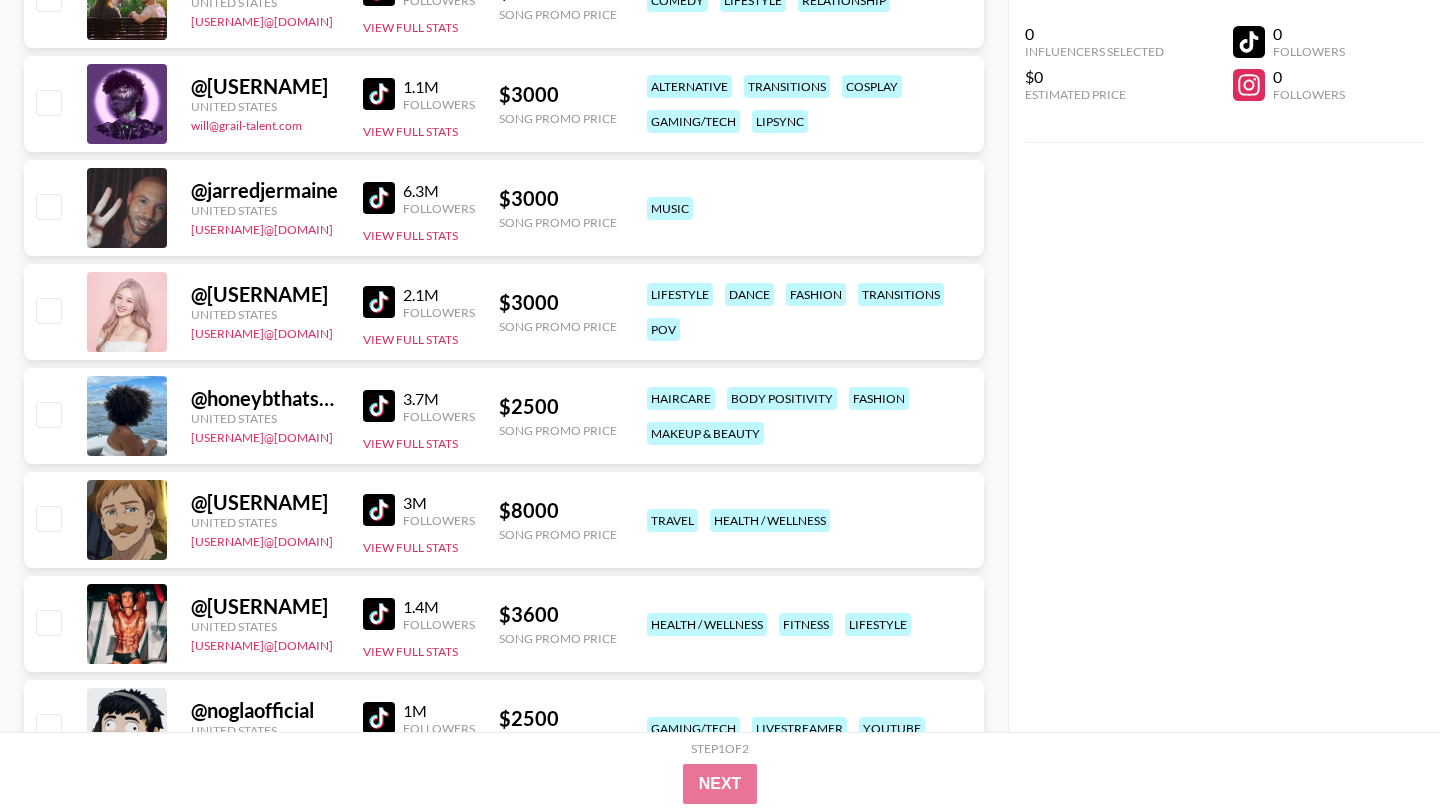 click at bounding box center (379, 406) 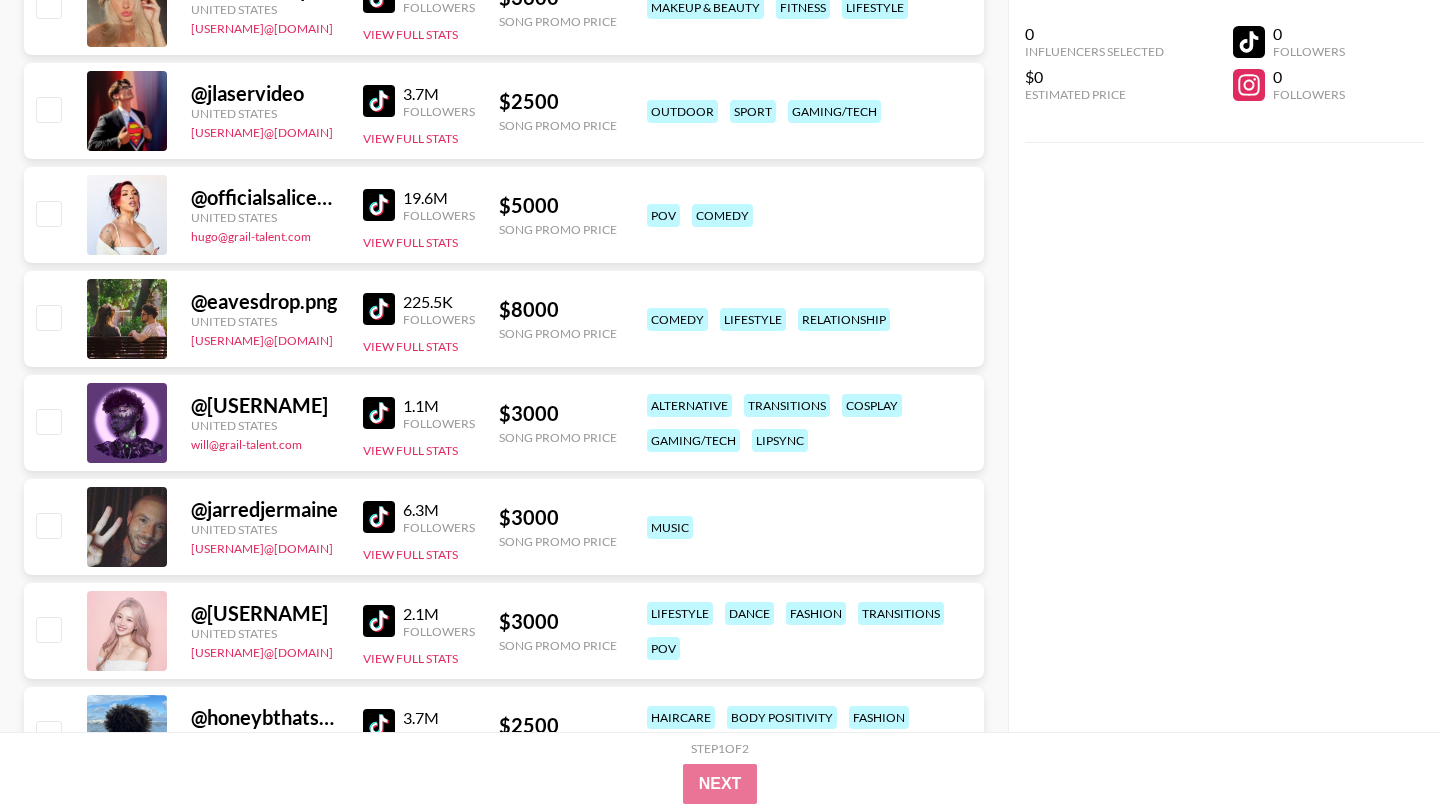 scroll, scrollTop: 10676, scrollLeft: 0, axis: vertical 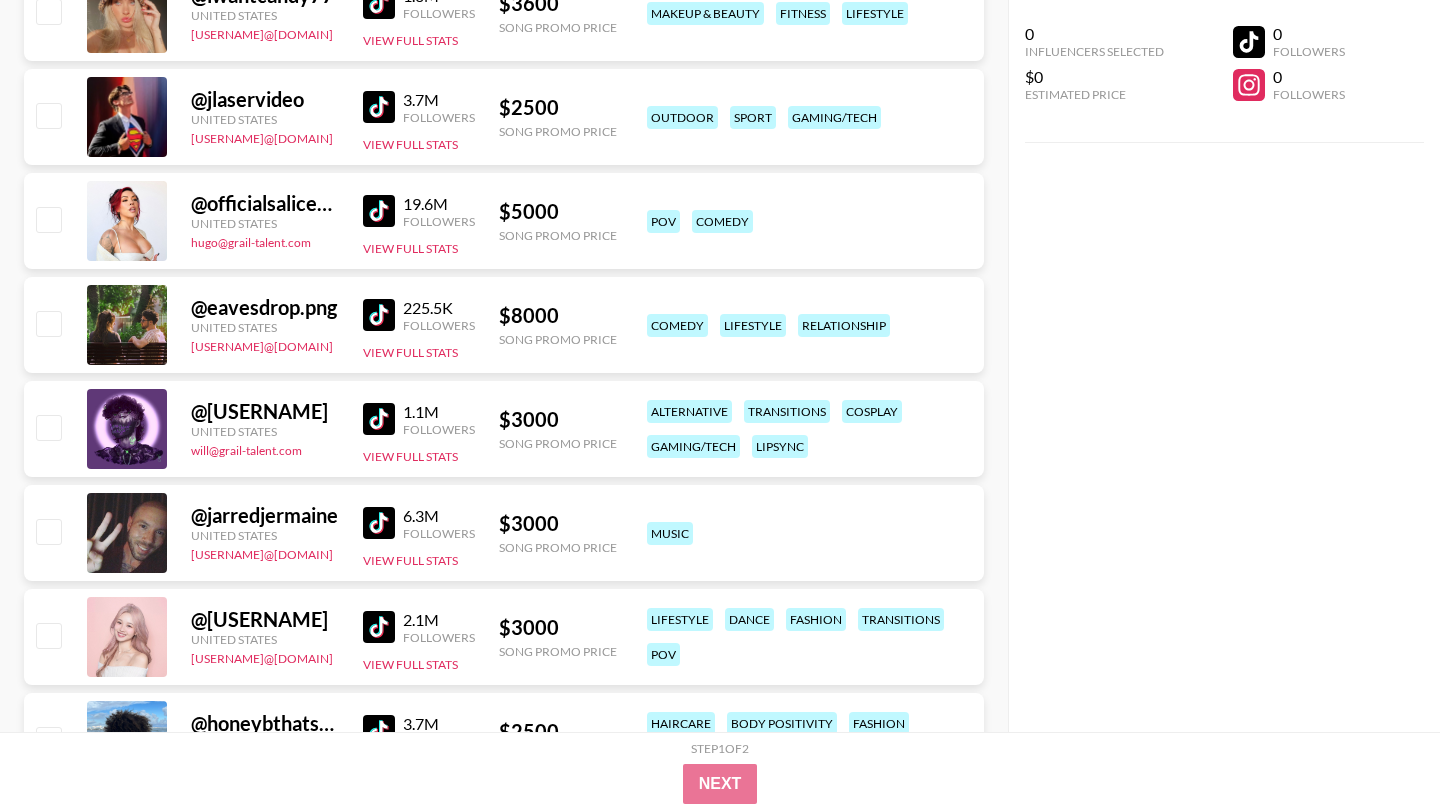 click at bounding box center (379, 211) 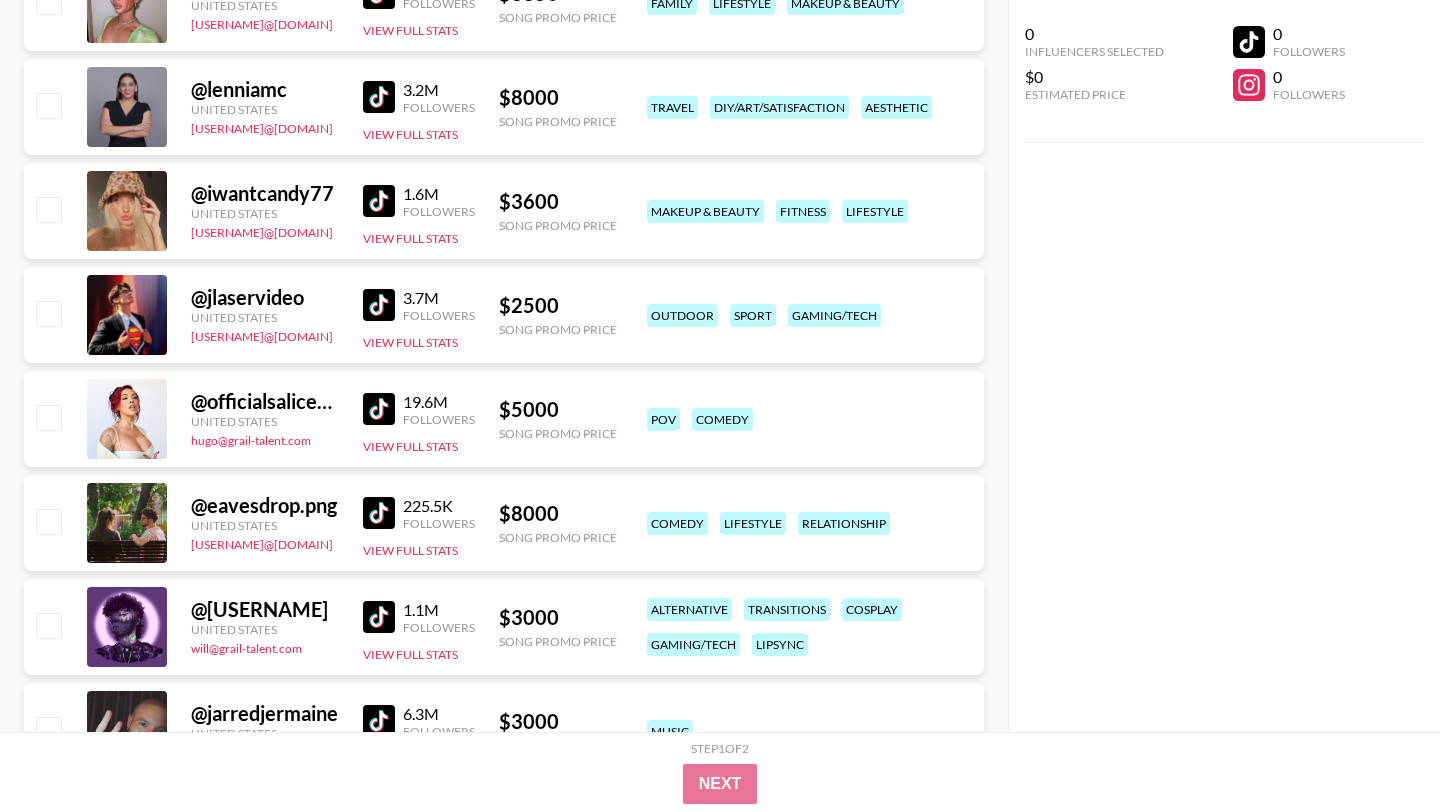scroll, scrollTop: 10469, scrollLeft: 0, axis: vertical 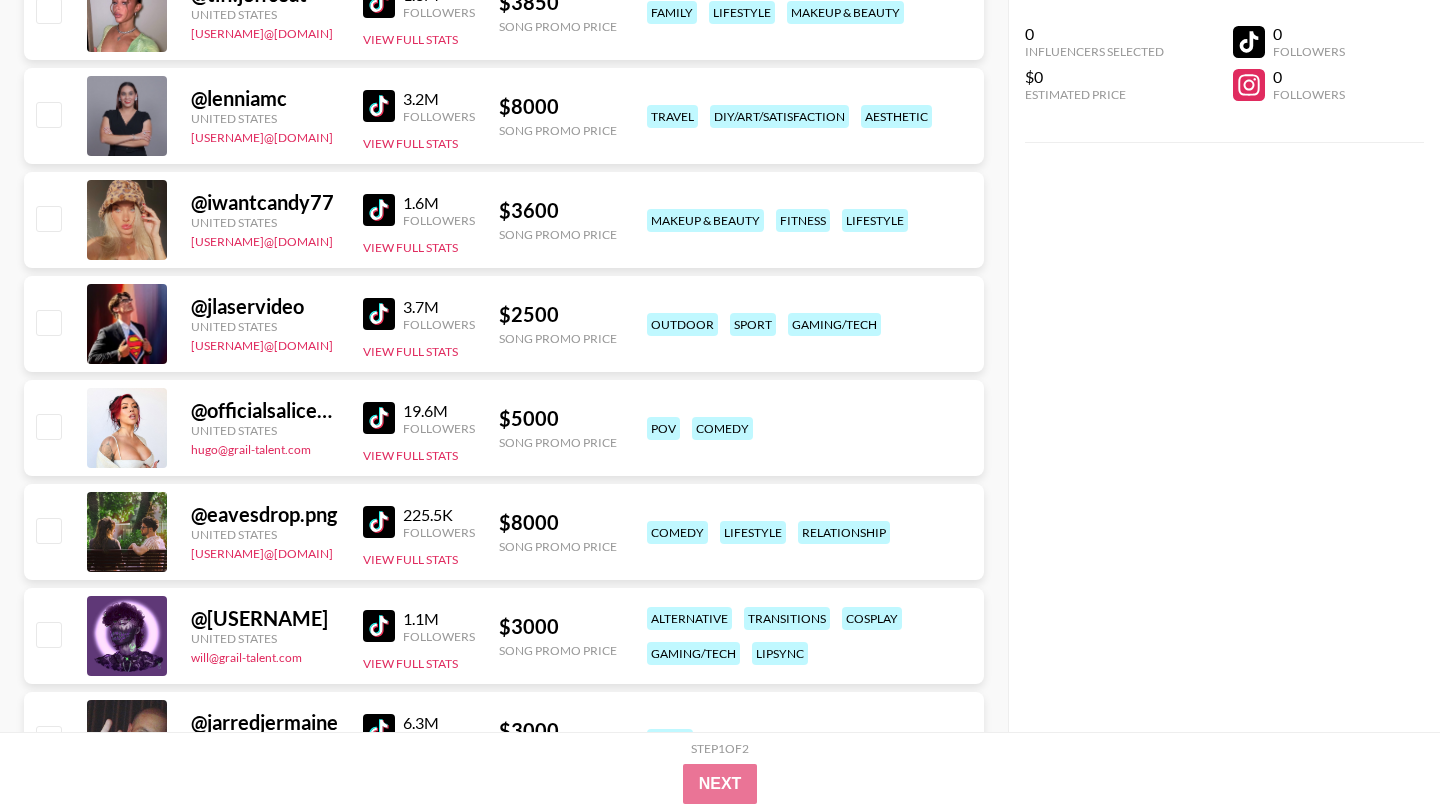 click on "3.7M Followers View Full Stats" at bounding box center (419, 324) 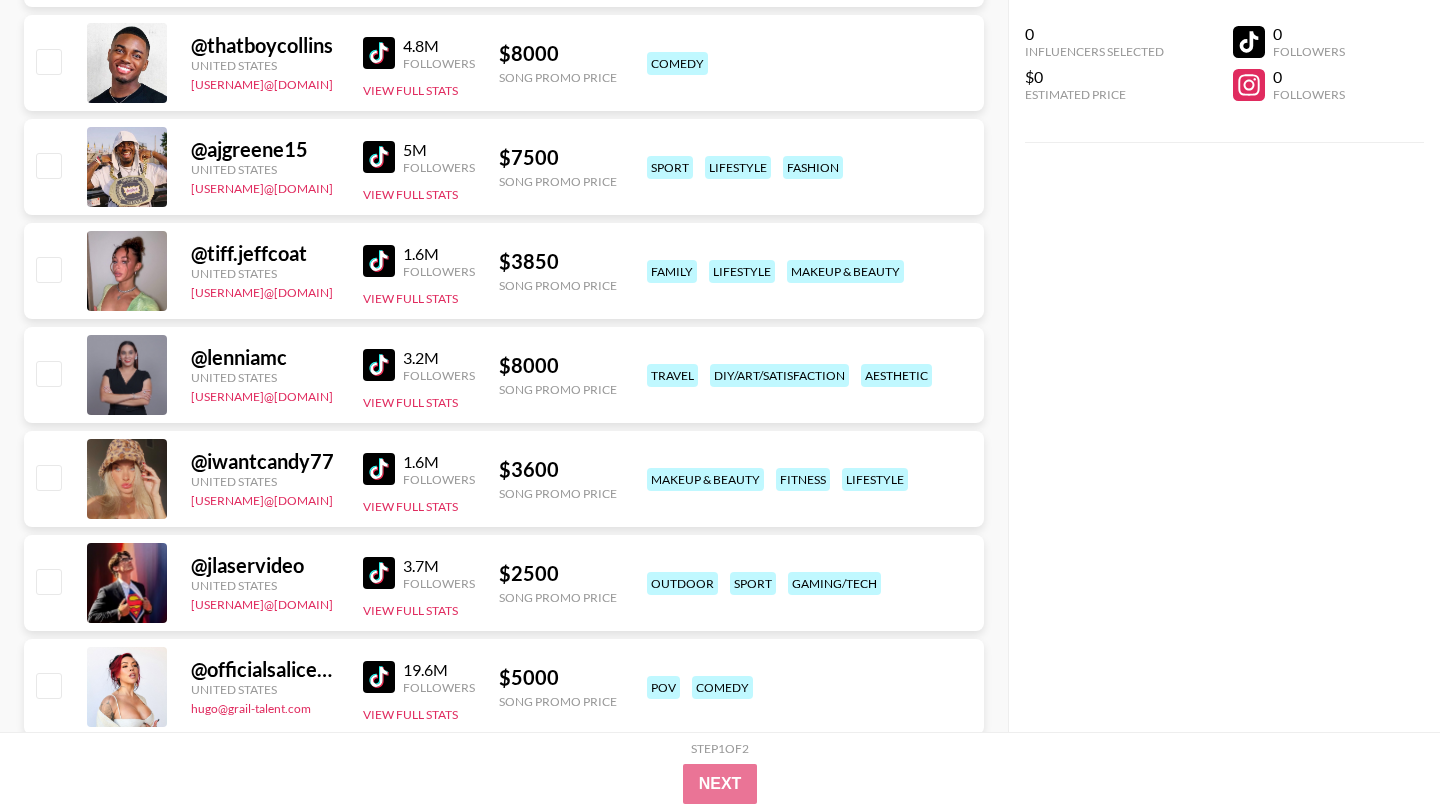 click at bounding box center (379, 469) 